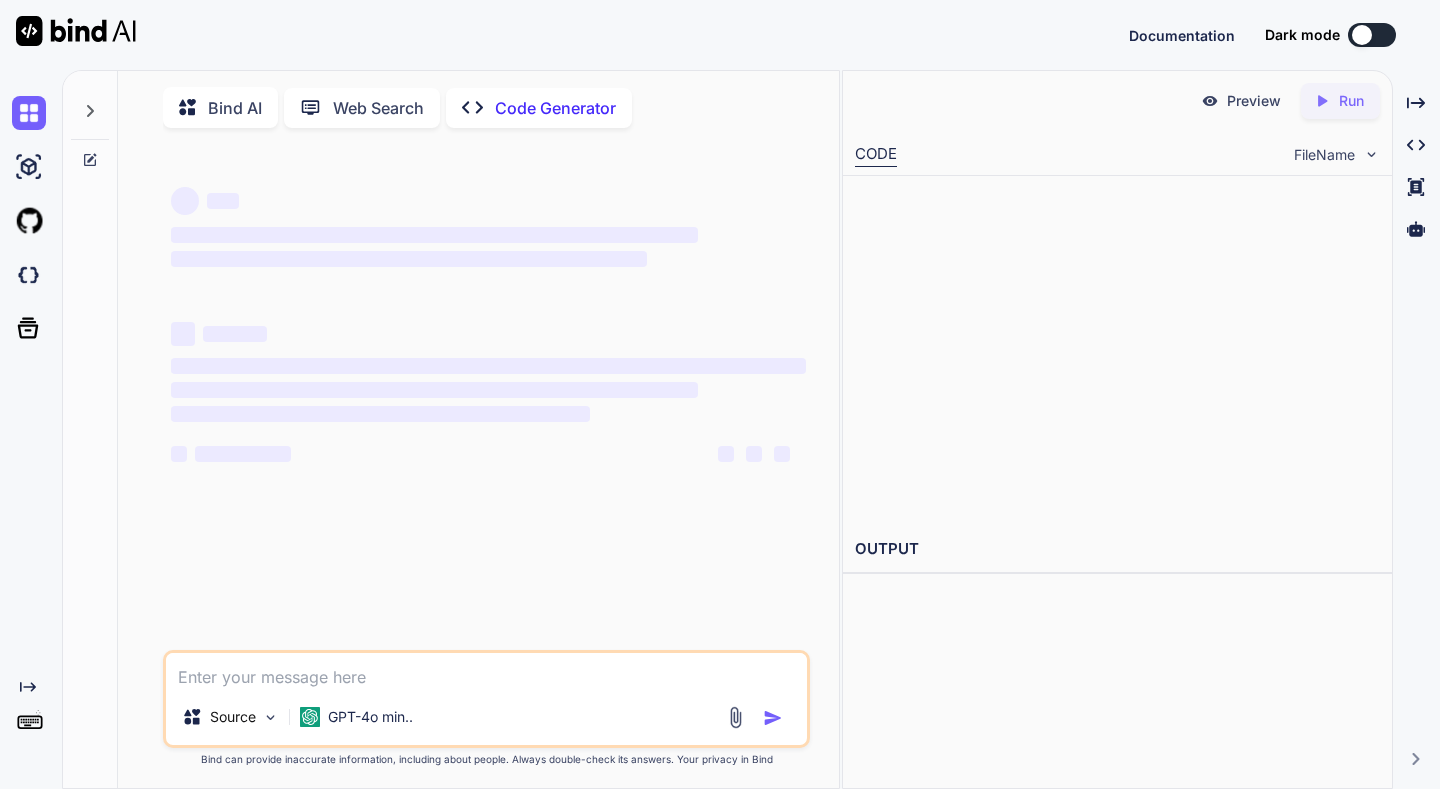 scroll, scrollTop: 0, scrollLeft: 0, axis: both 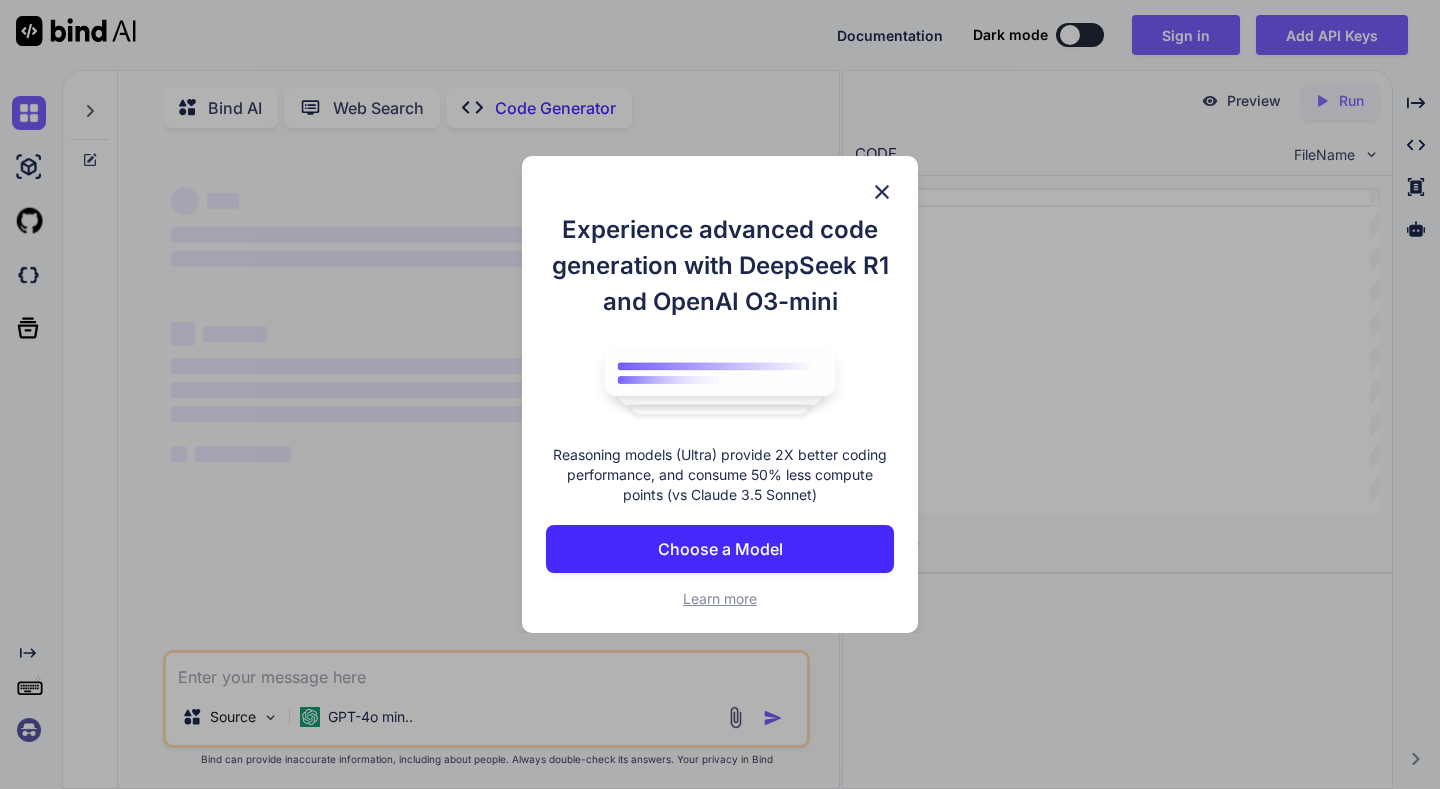 click on "Choose a Model" at bounding box center [720, 549] 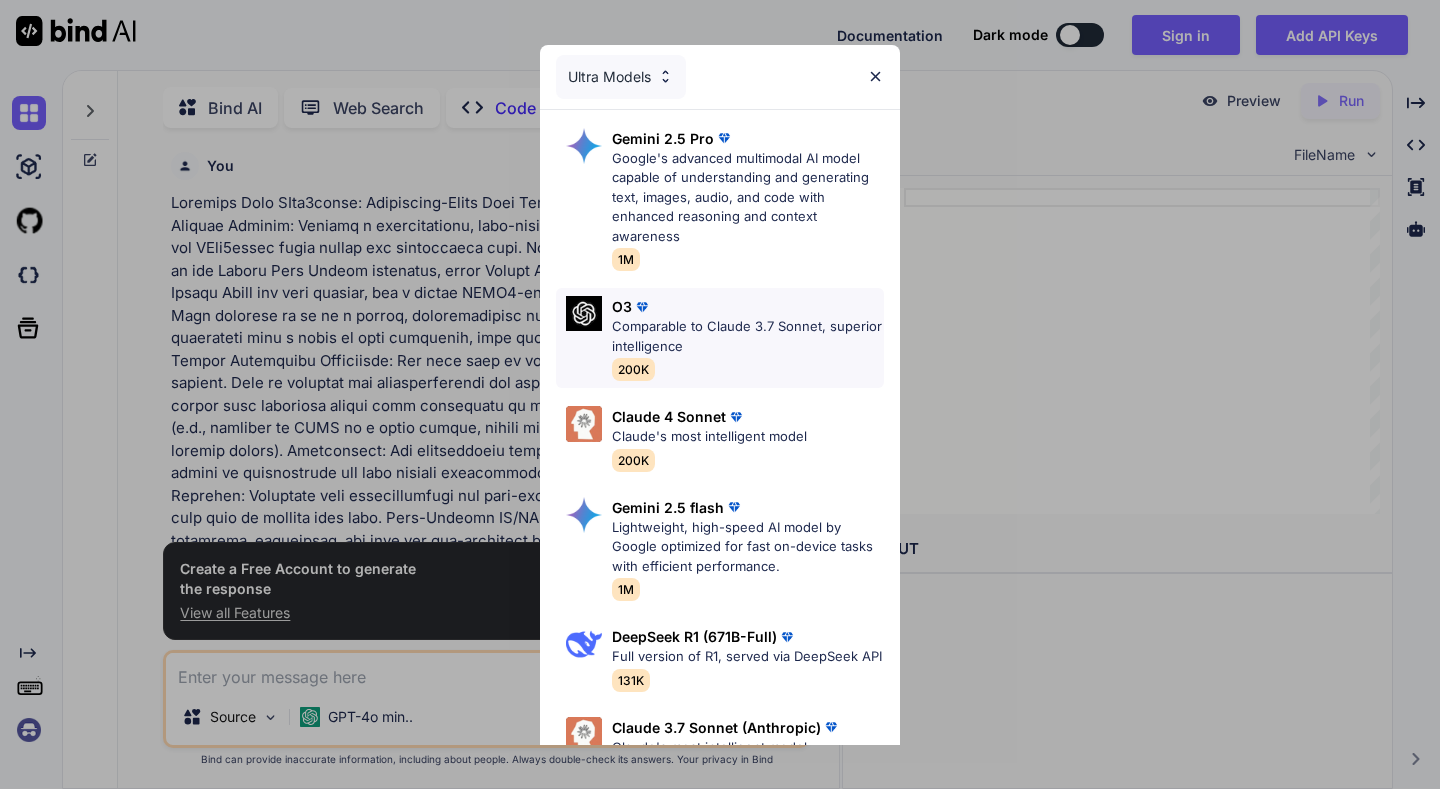 scroll, scrollTop: 8, scrollLeft: 0, axis: vertical 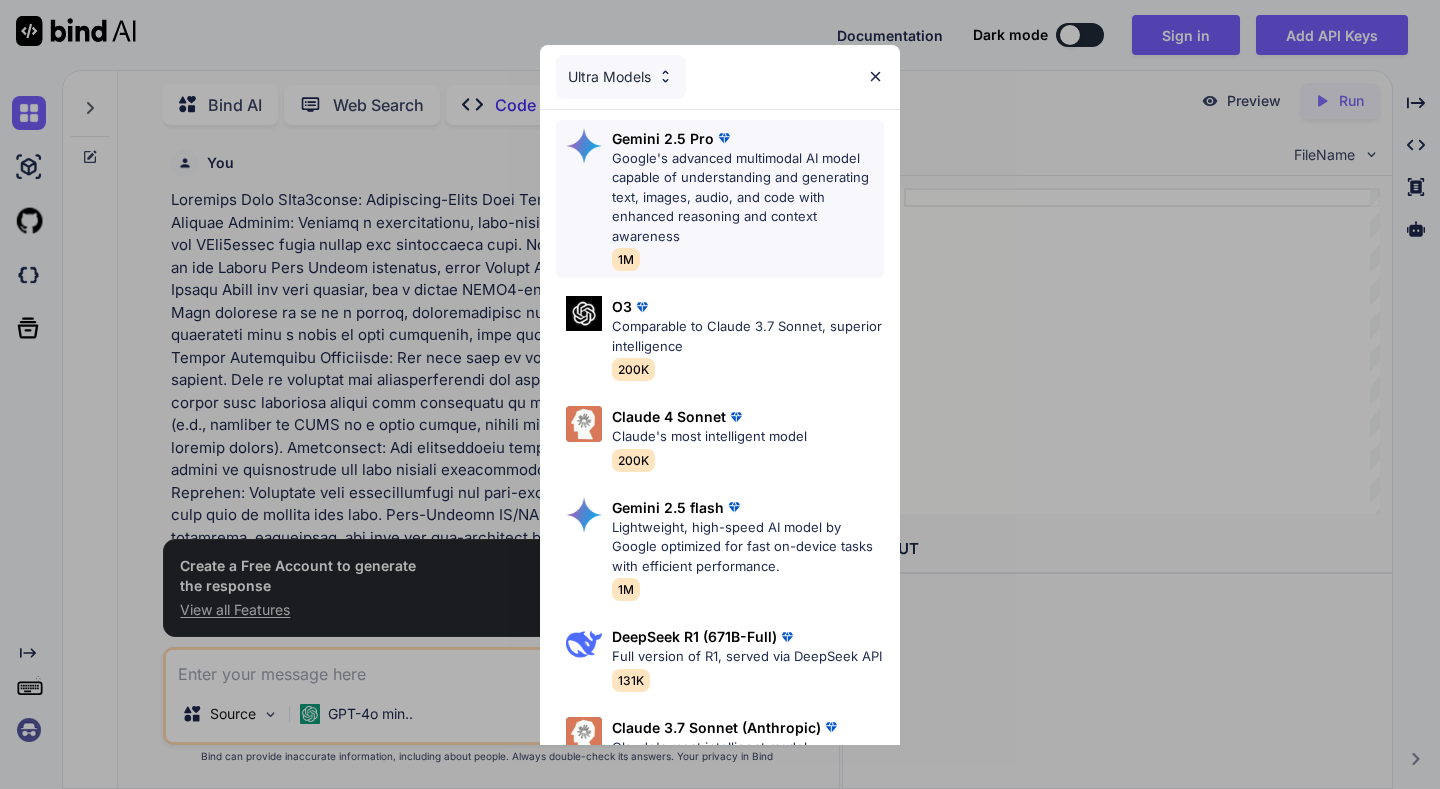 click on "Gemini 2.5 Pro Google's advanced multimodal AI model capable of understanding and generating text, images, audio, and code with enhanced reasoning and context awareness 1M" at bounding box center [748, 199] 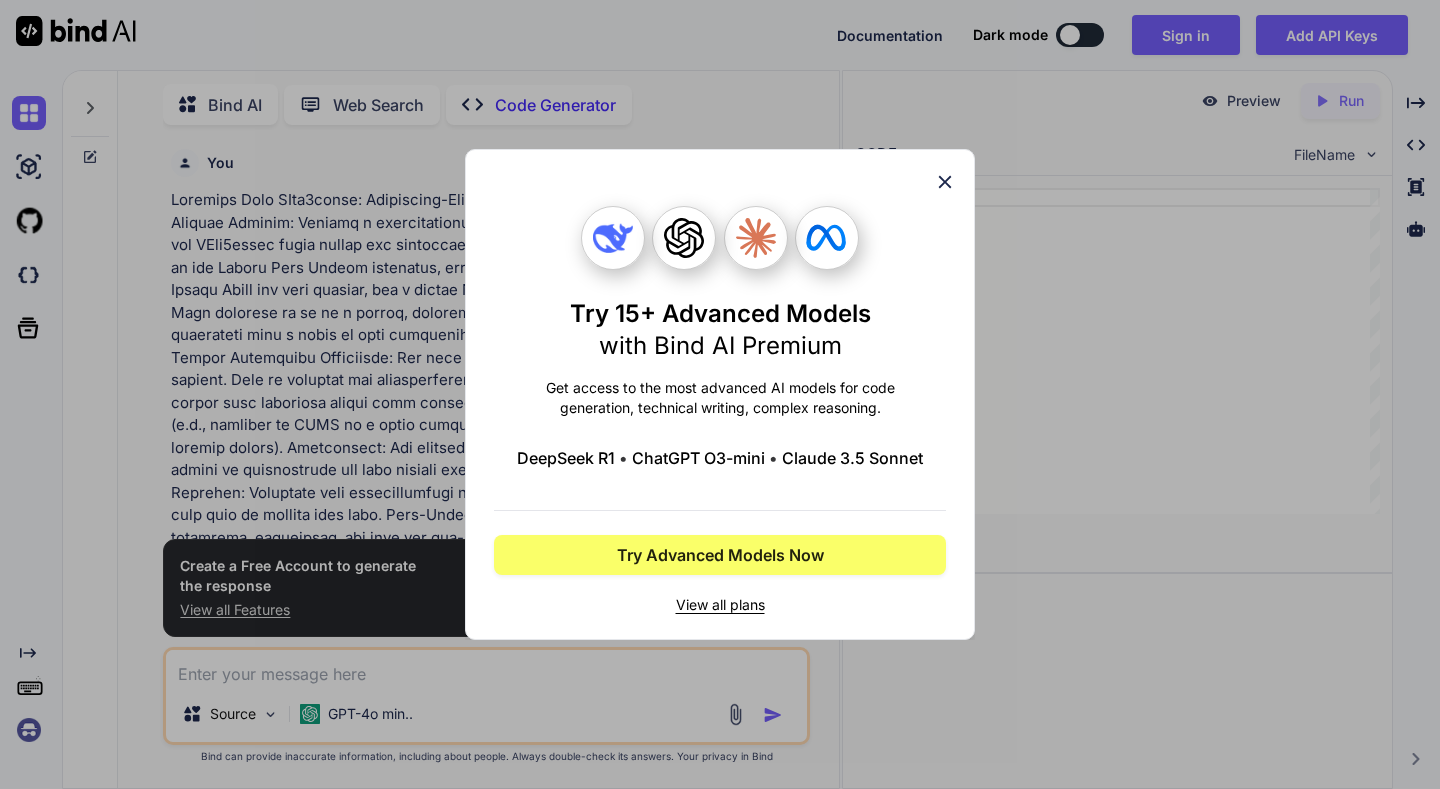 click 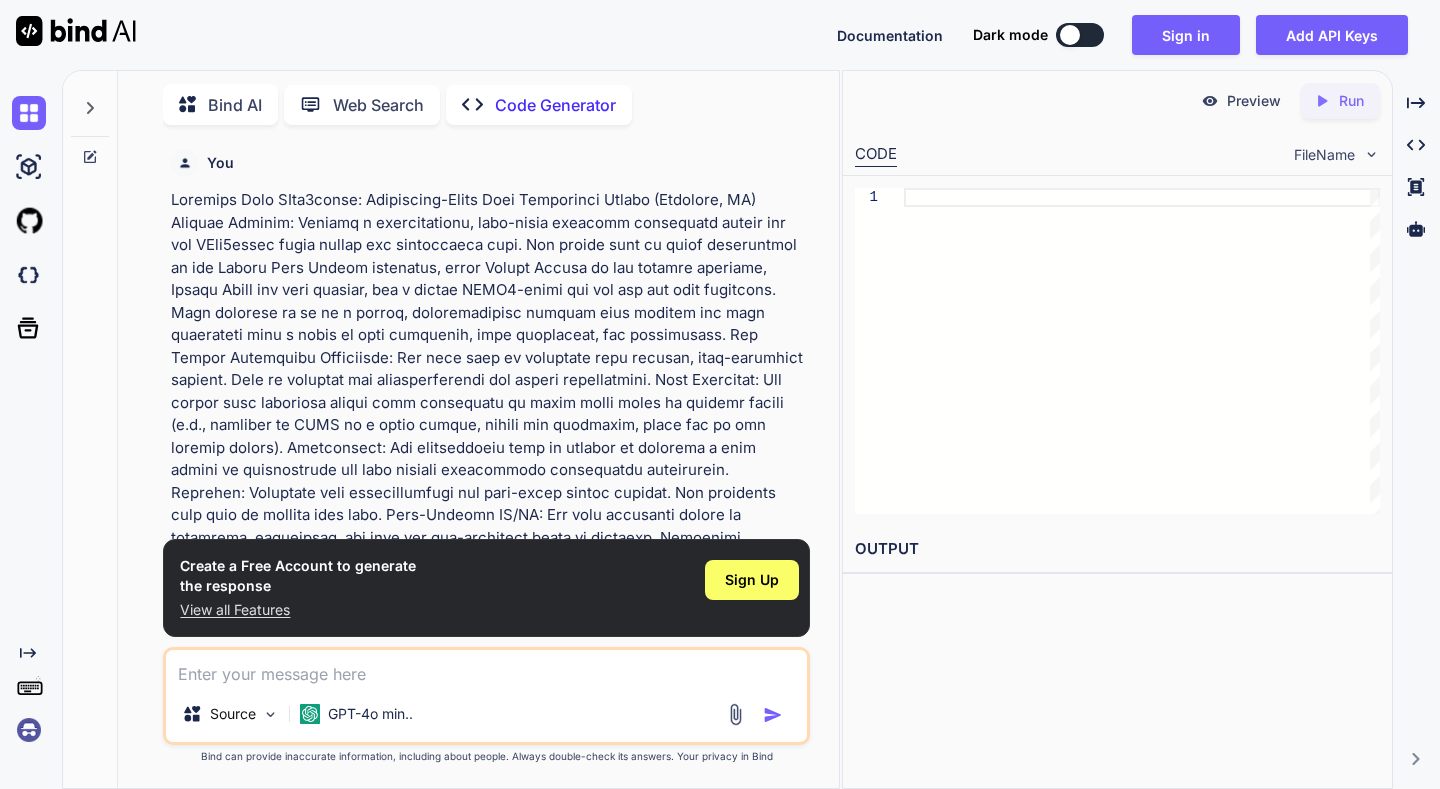 click on "Source   GPT-4o min.." at bounding box center (486, 696) 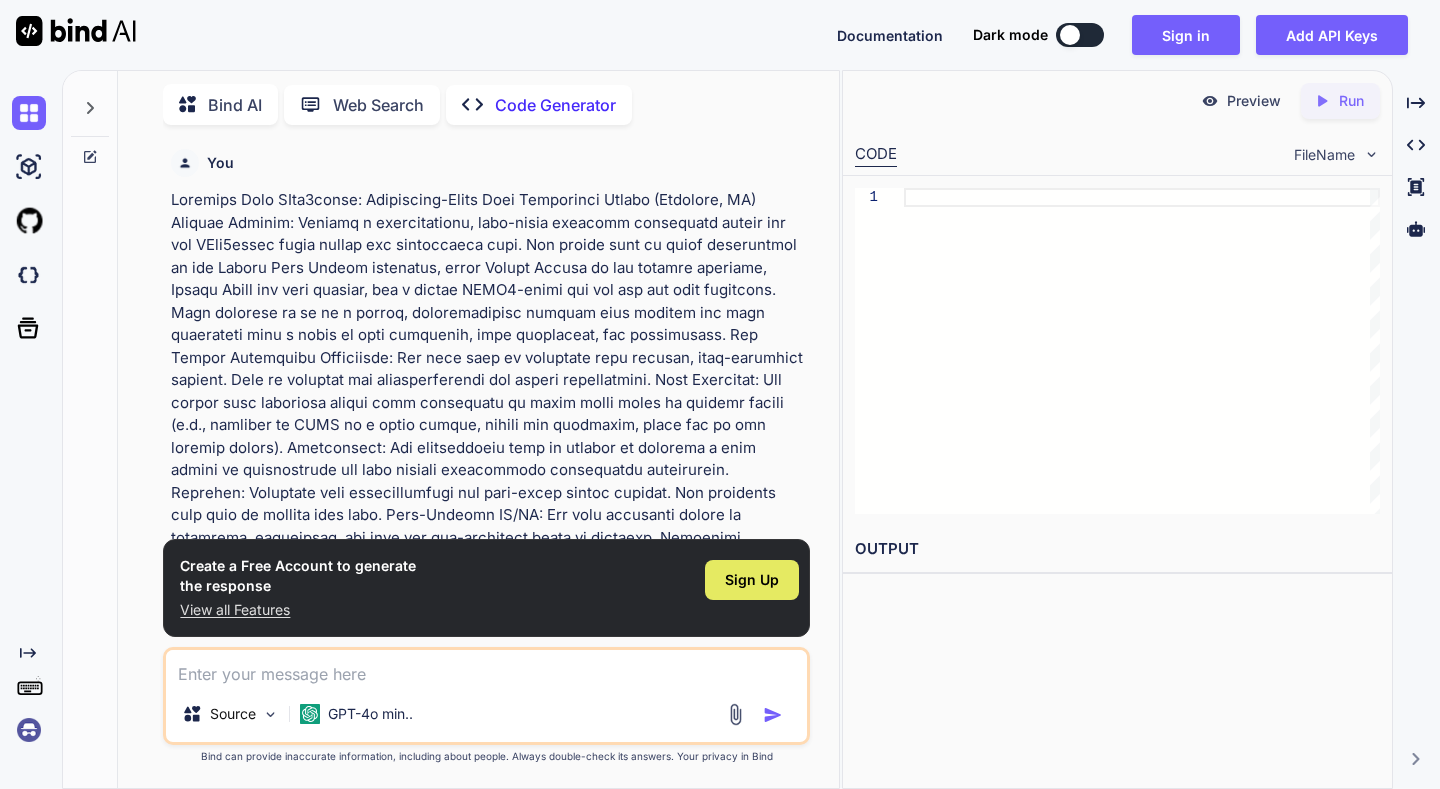click on "Sign Up" at bounding box center [752, 580] 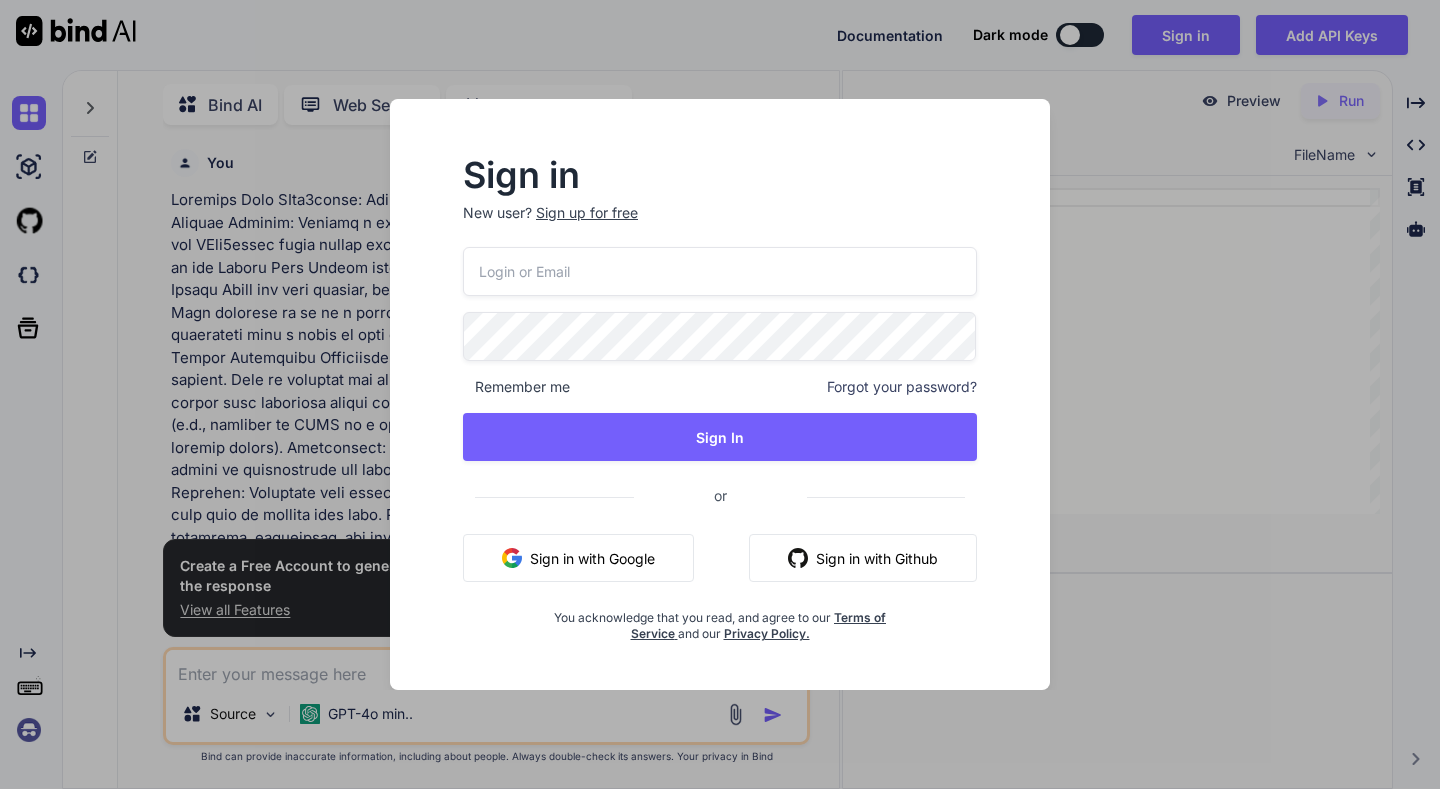 click on "Sign in with Google" at bounding box center (578, 558) 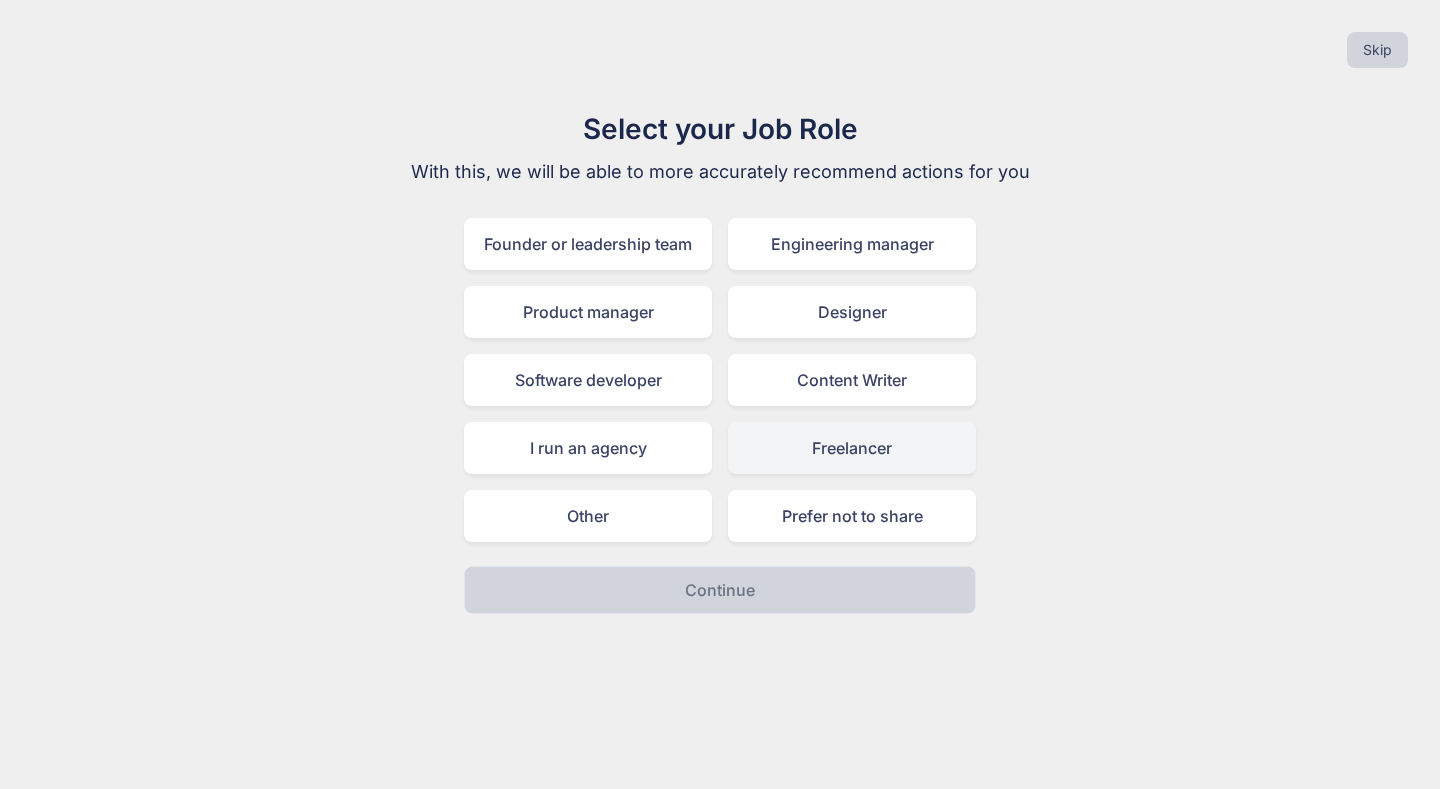 click on "Freelancer" at bounding box center (852, 448) 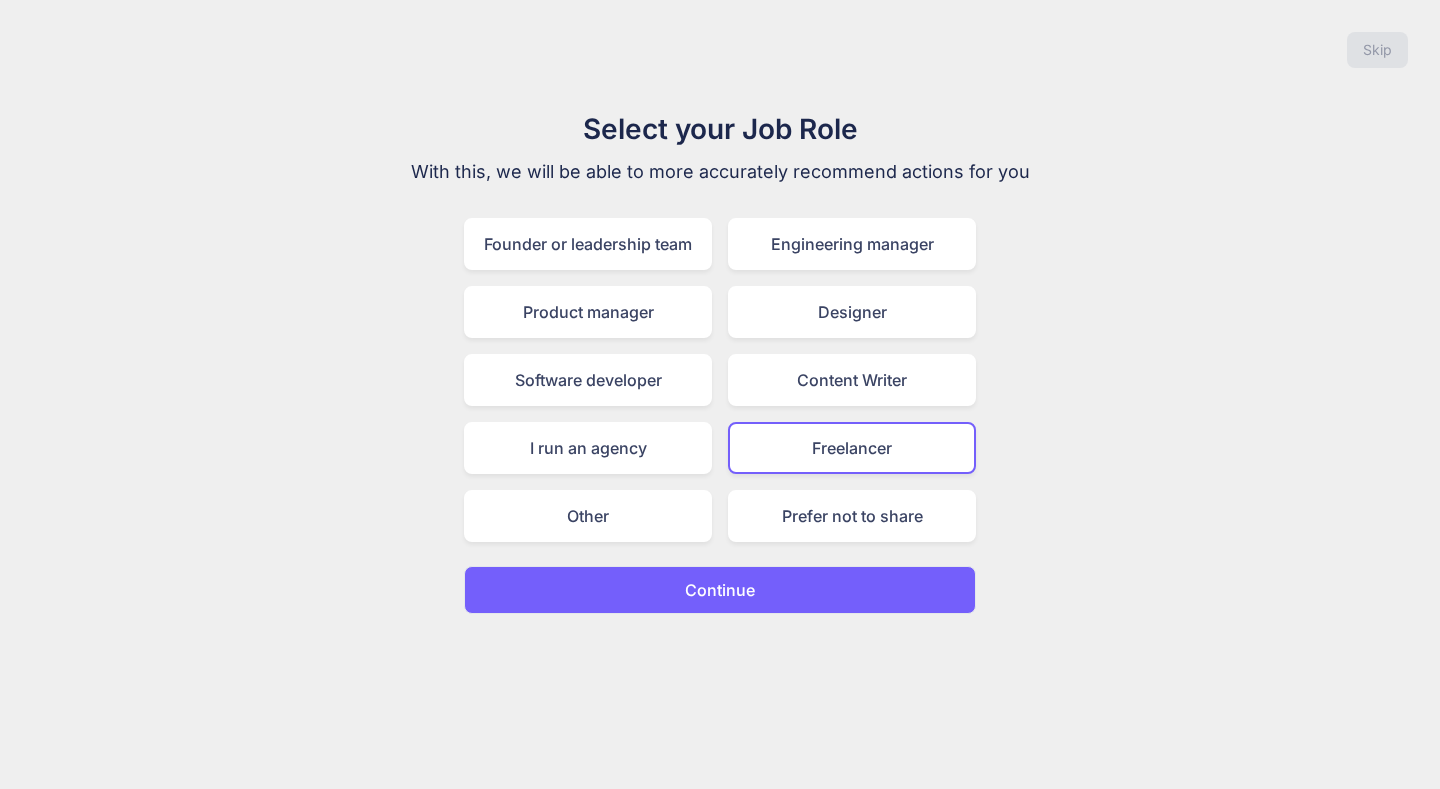 click on "Continue" at bounding box center [720, 590] 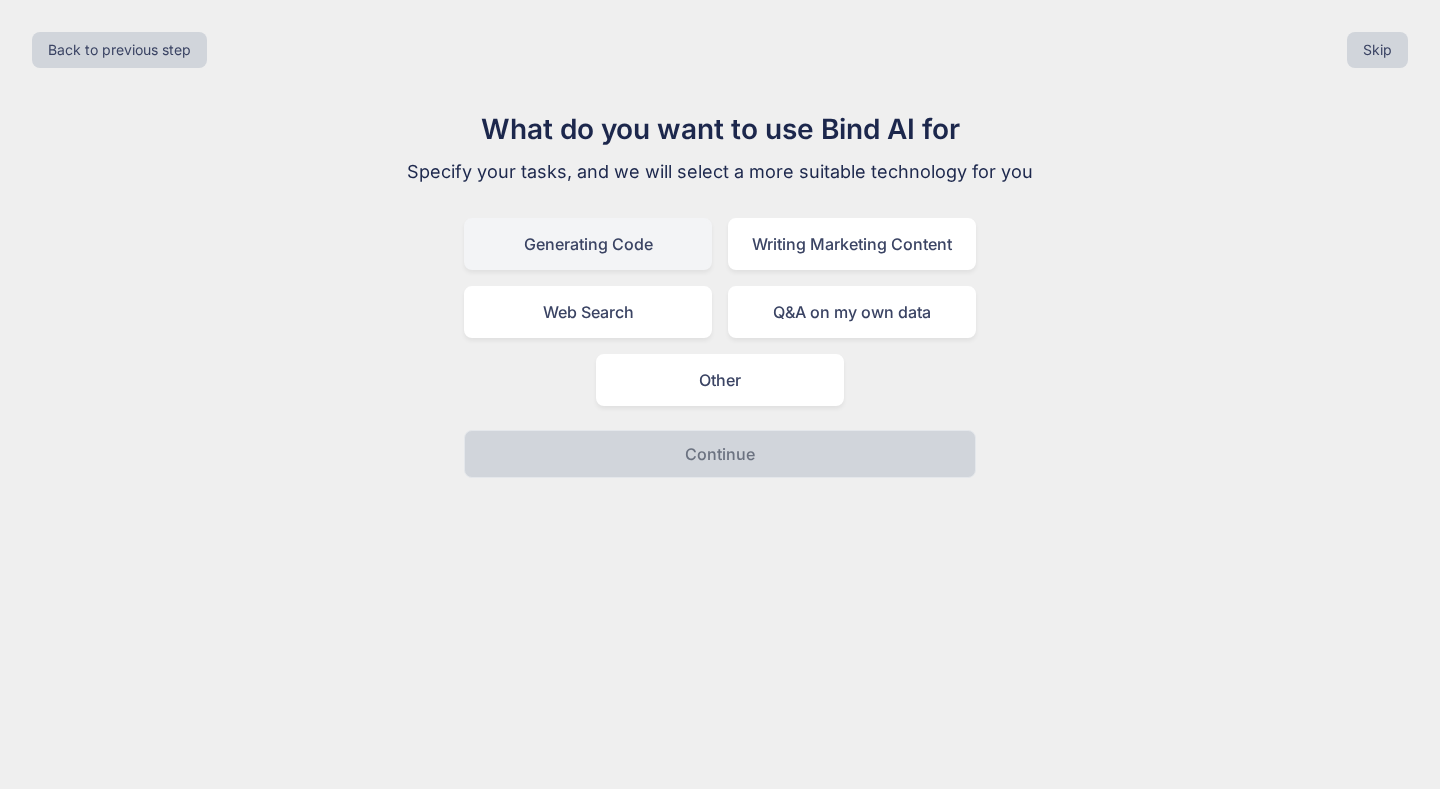 click on "Generating Code" at bounding box center [588, 244] 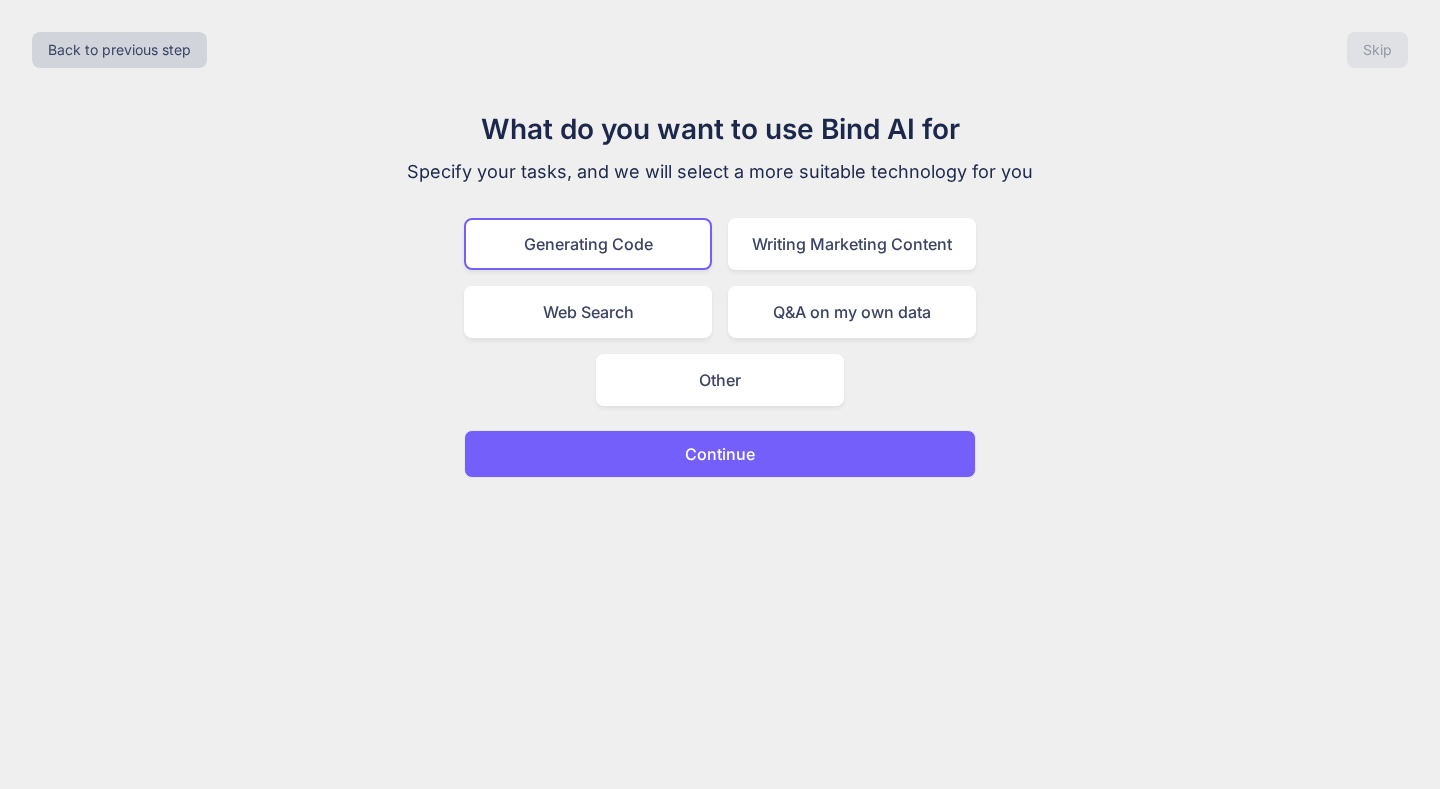 click on "Continue" at bounding box center [720, 454] 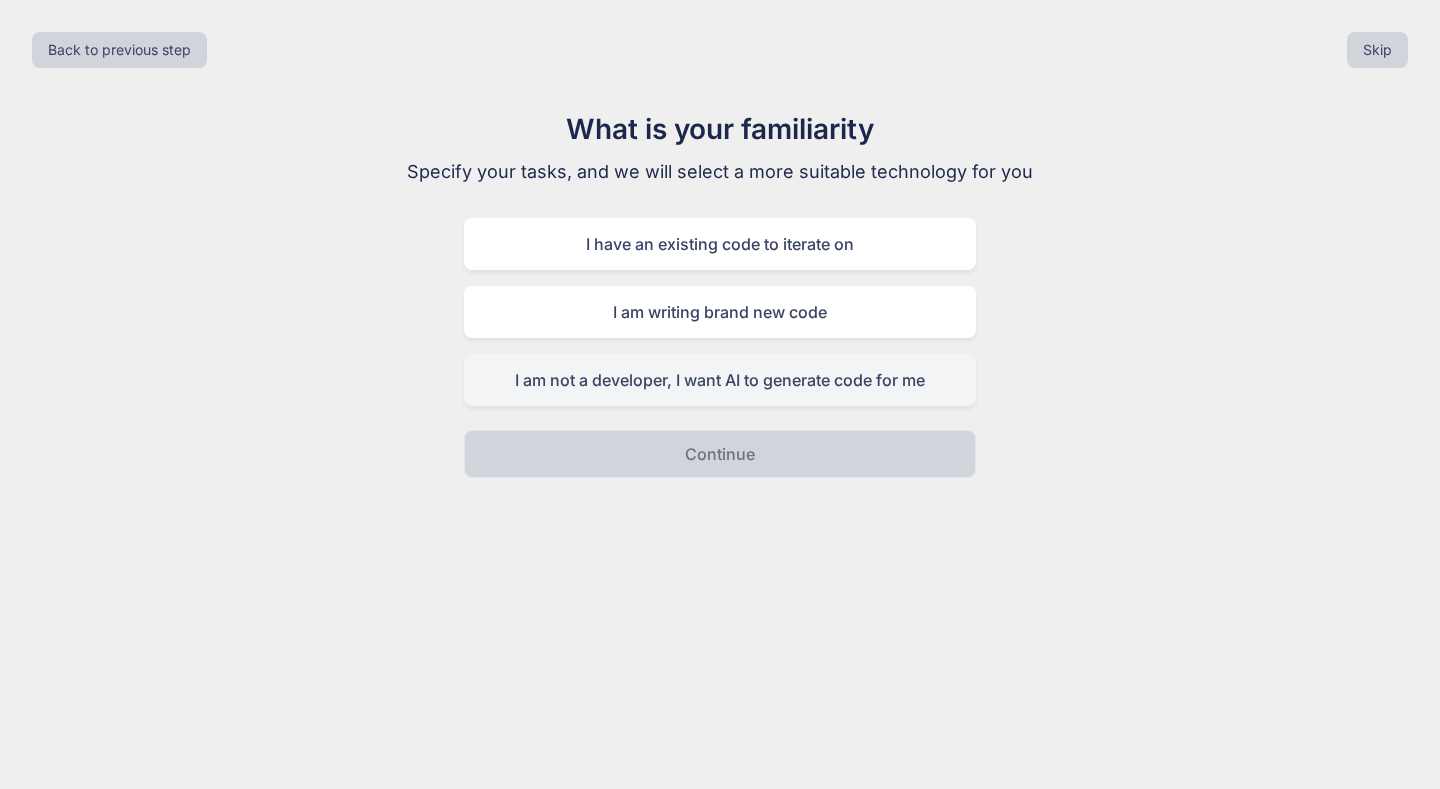 click on "I am not a developer, I want AI to generate code for me" at bounding box center [720, 380] 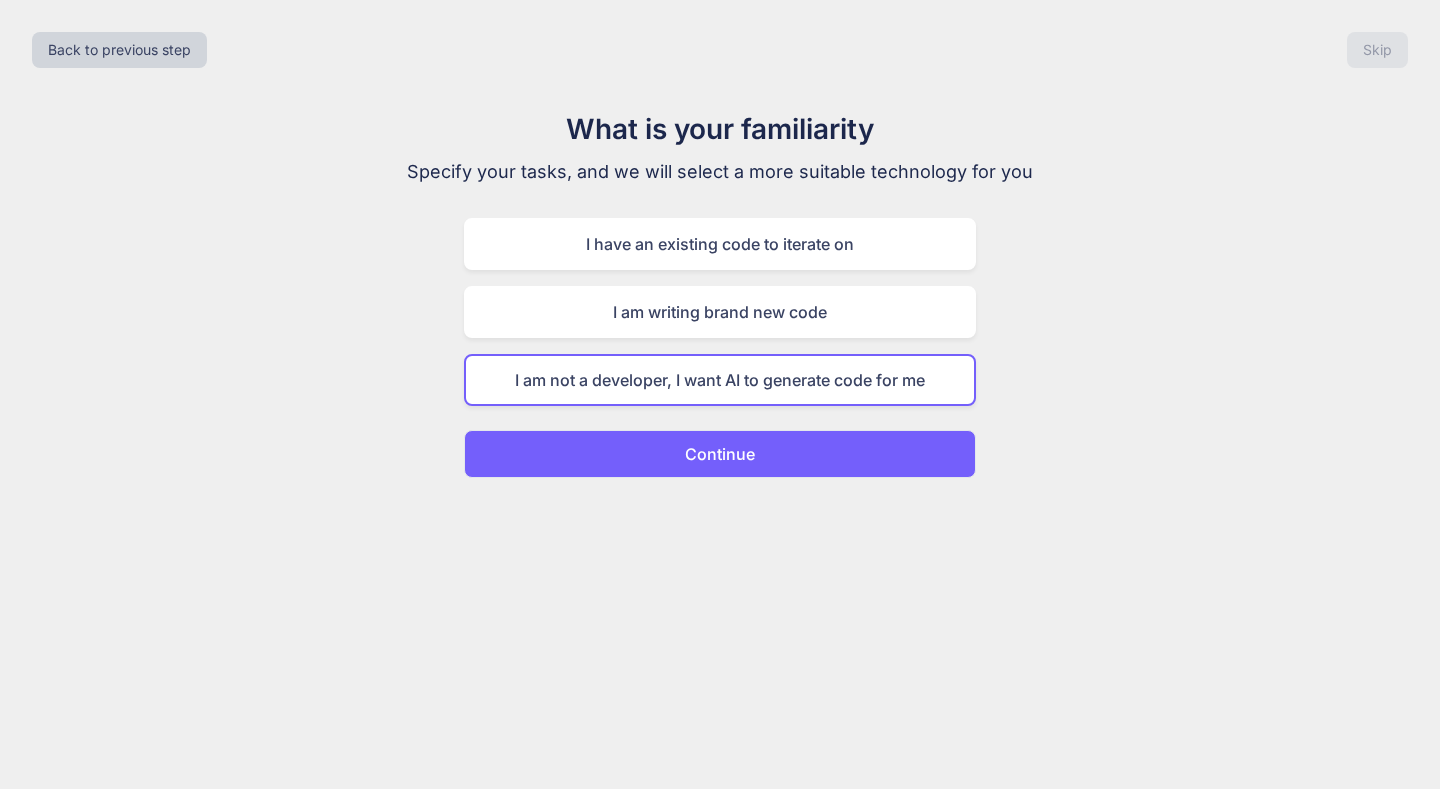 click on "Continue" at bounding box center (720, 454) 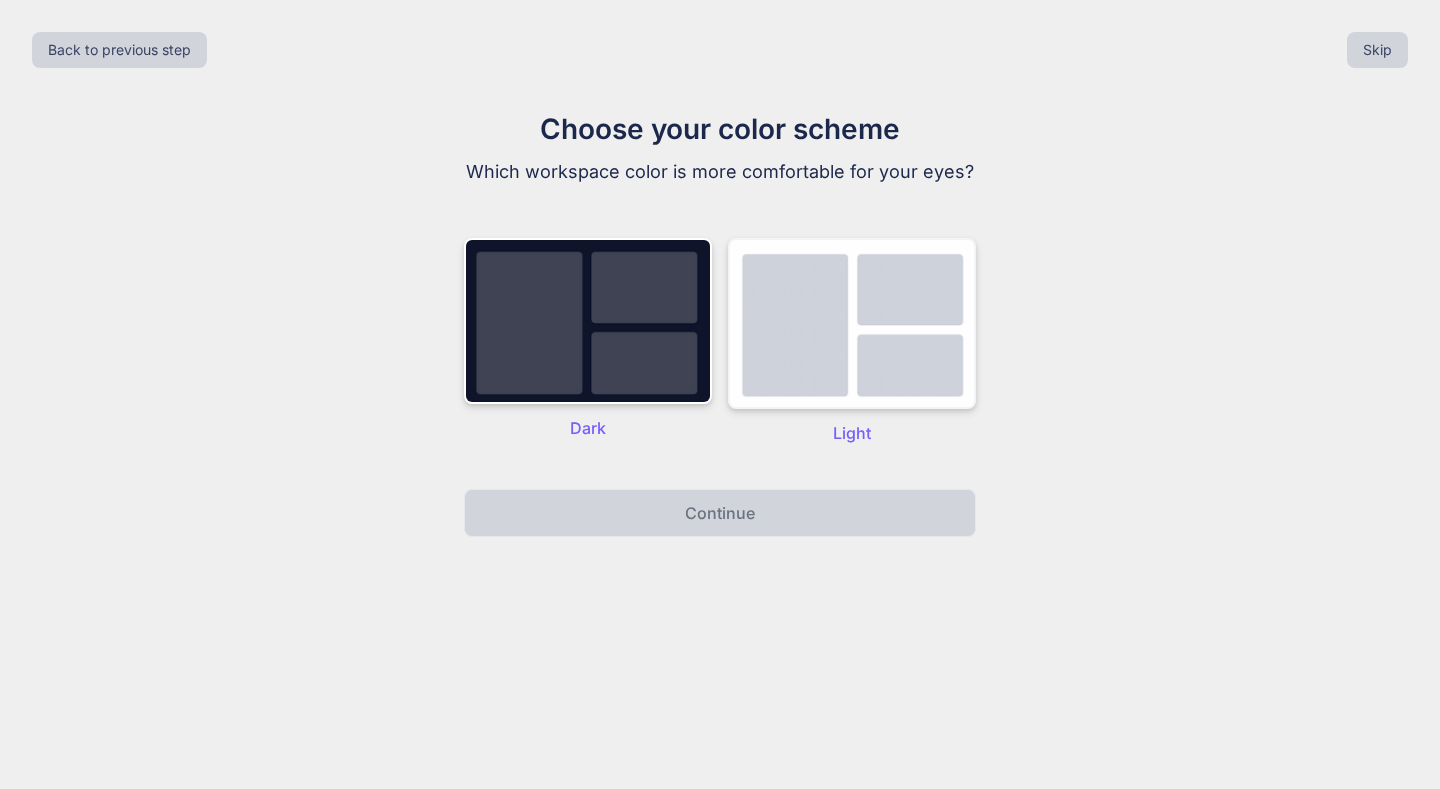 click at bounding box center (852, 323) 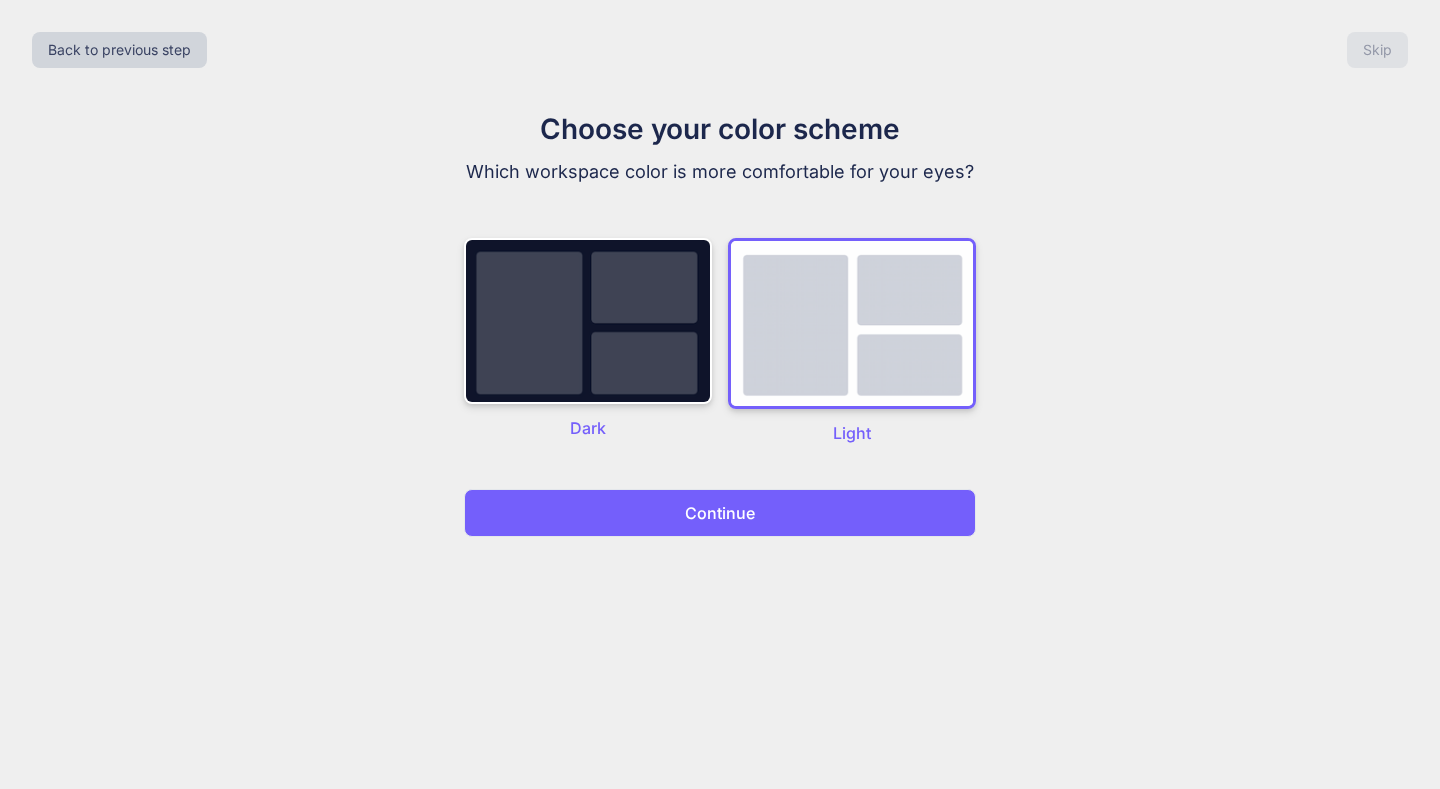 click on "Continue" at bounding box center (720, 513) 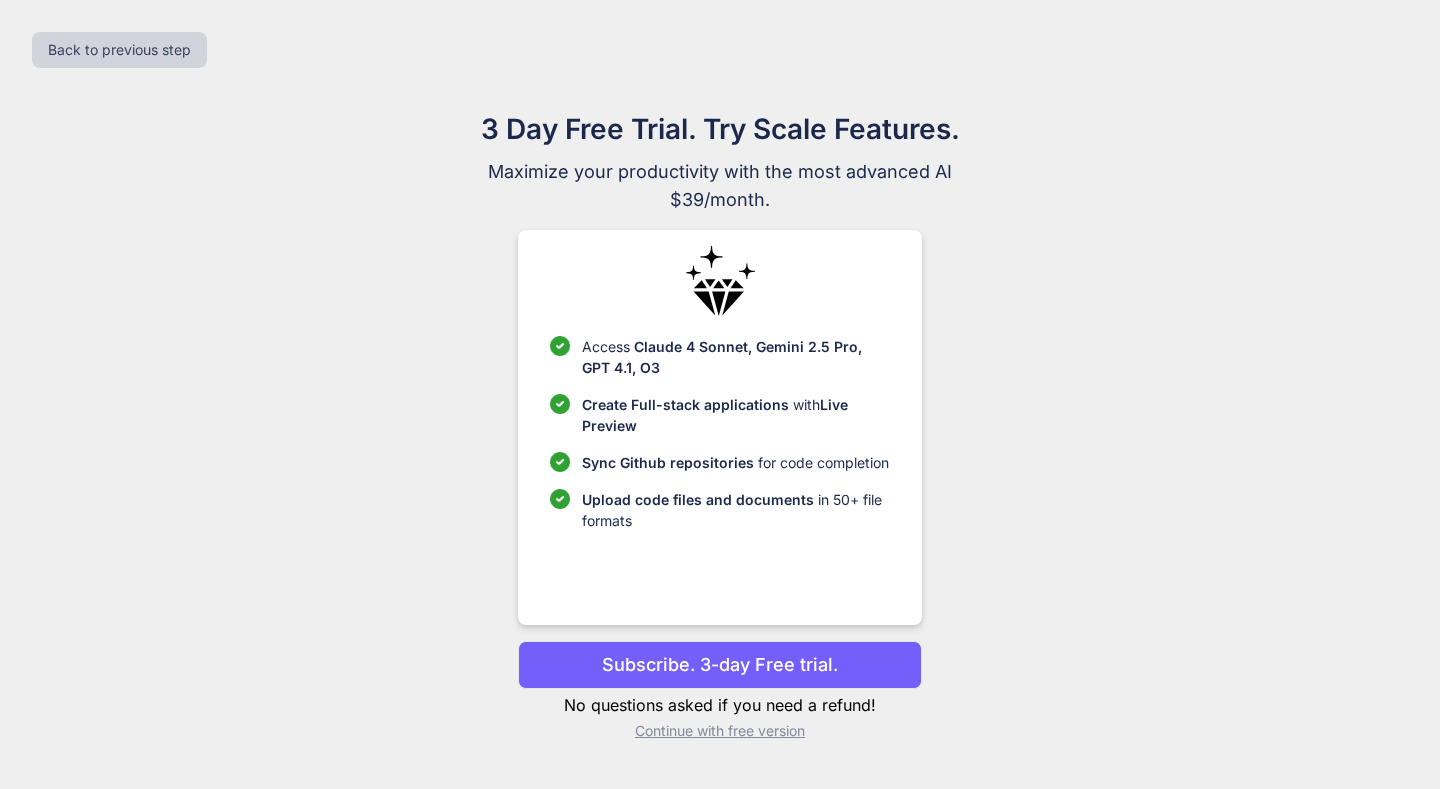 click on "Continue with free version" at bounding box center (719, 731) 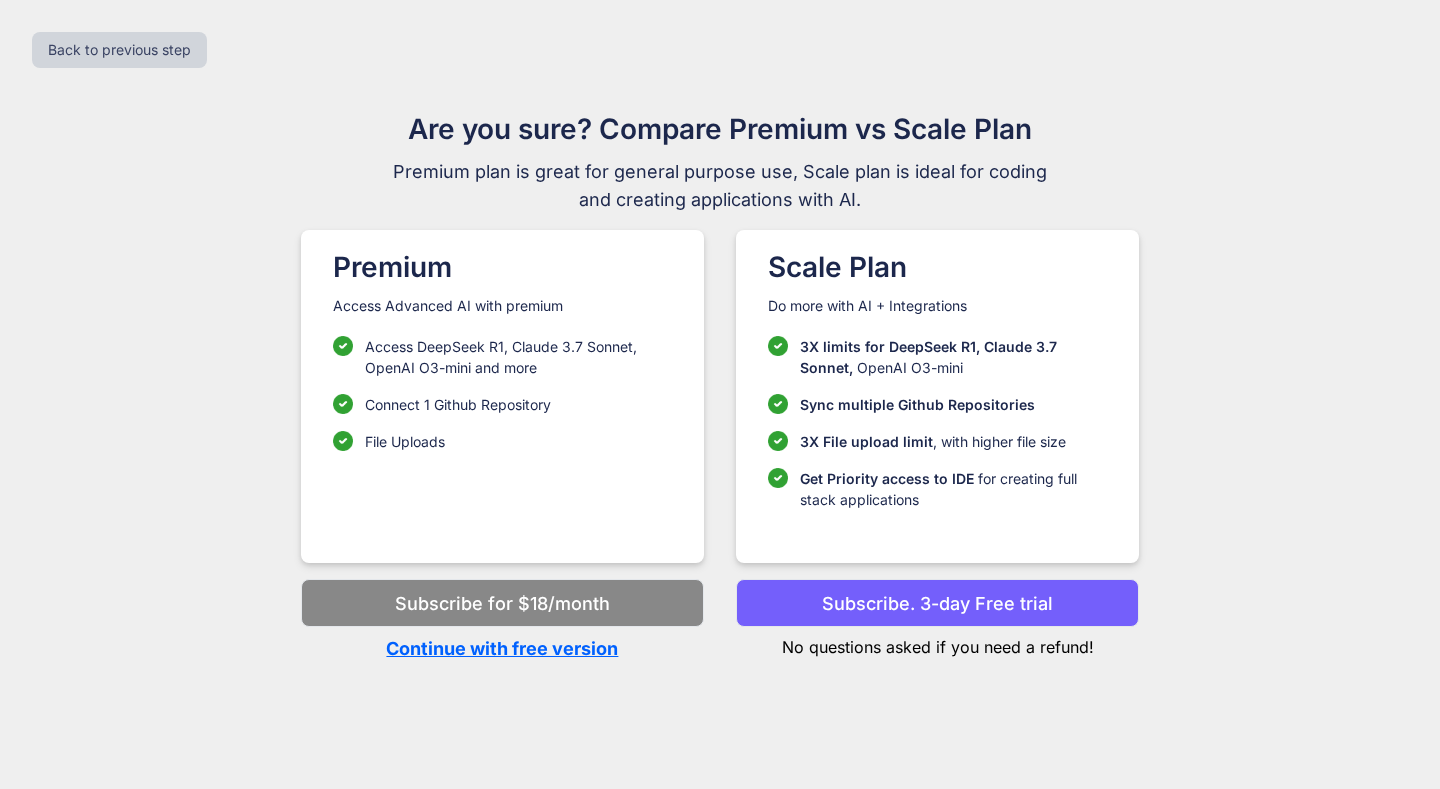 click on "Continue with free version" at bounding box center (502, 648) 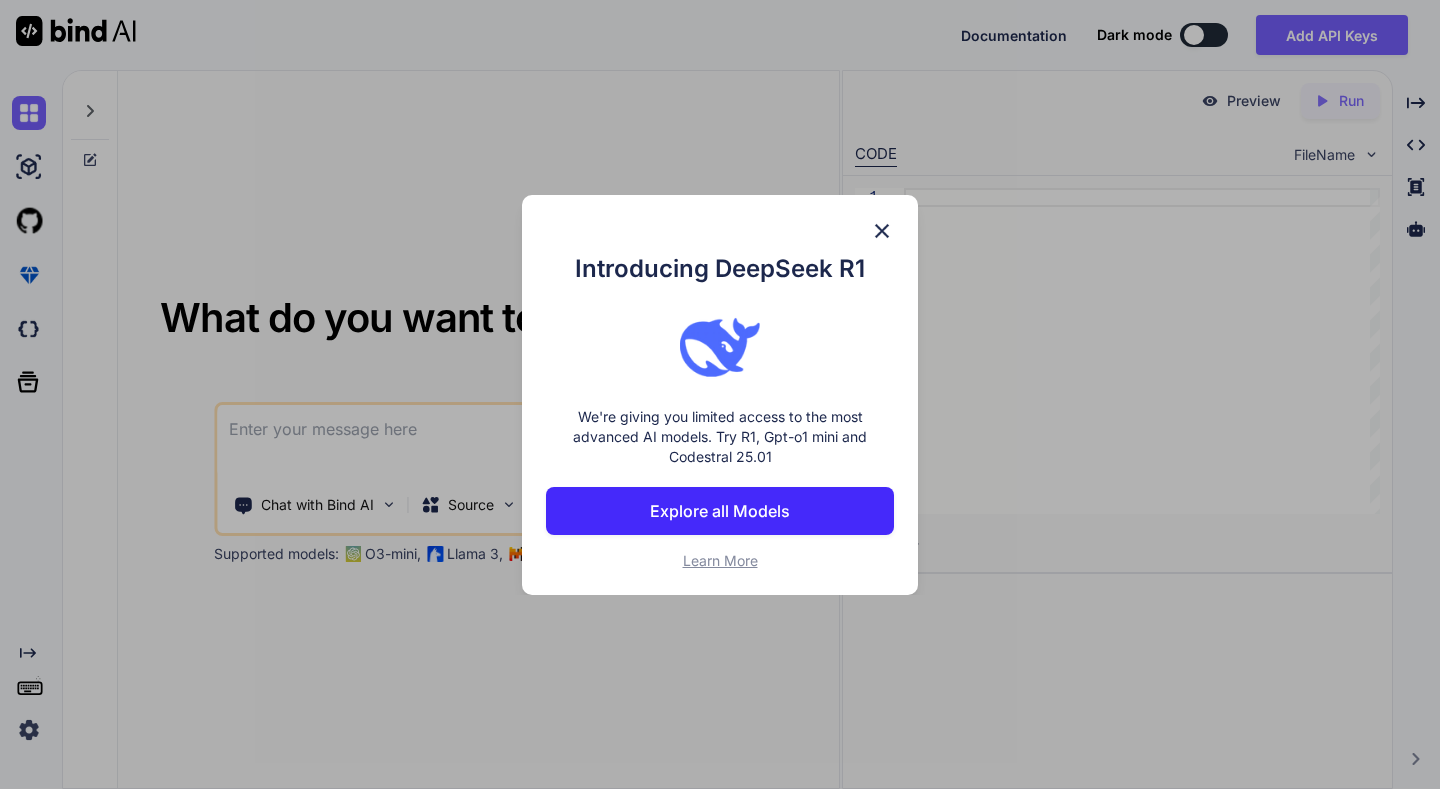 click at bounding box center (882, 231) 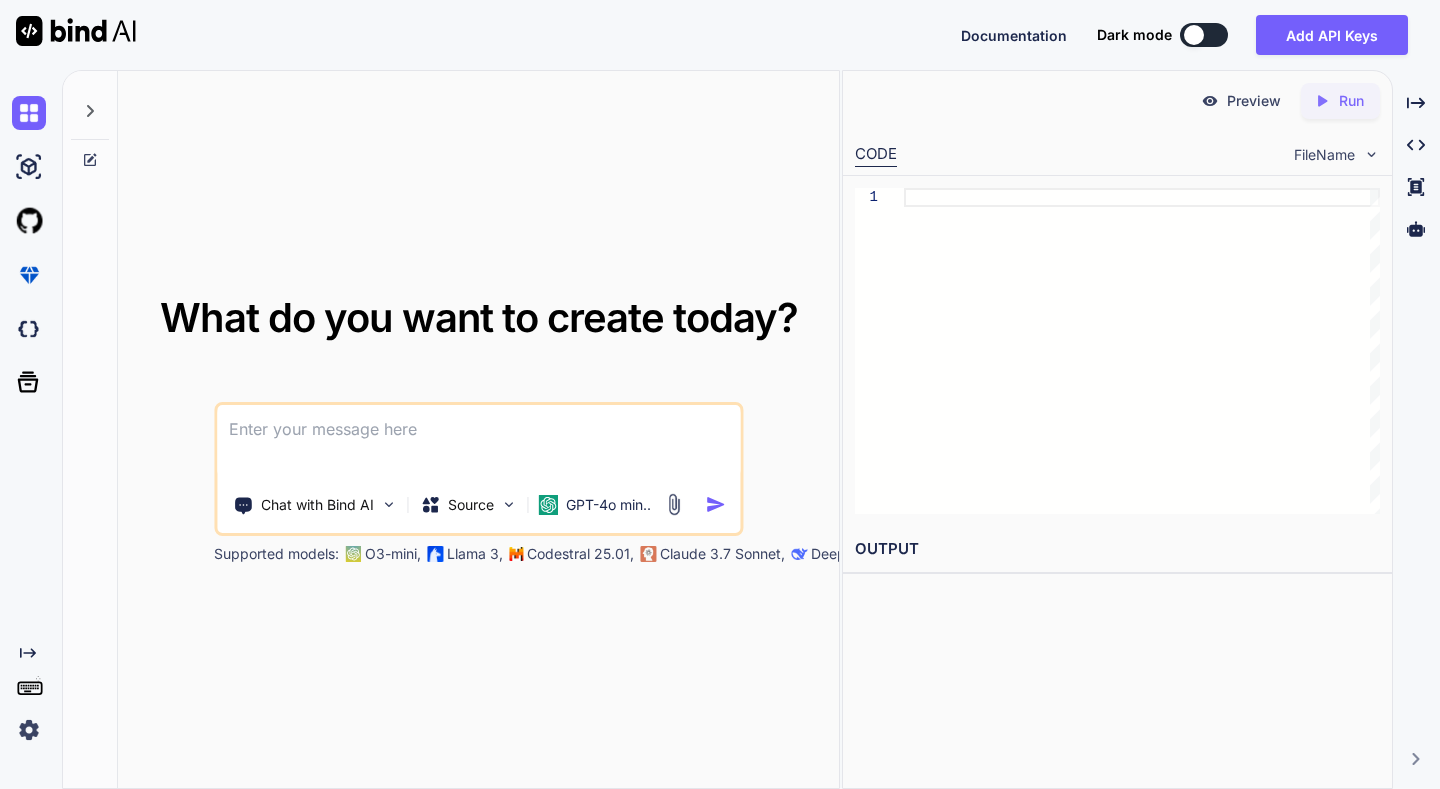 click at bounding box center [478, 442] 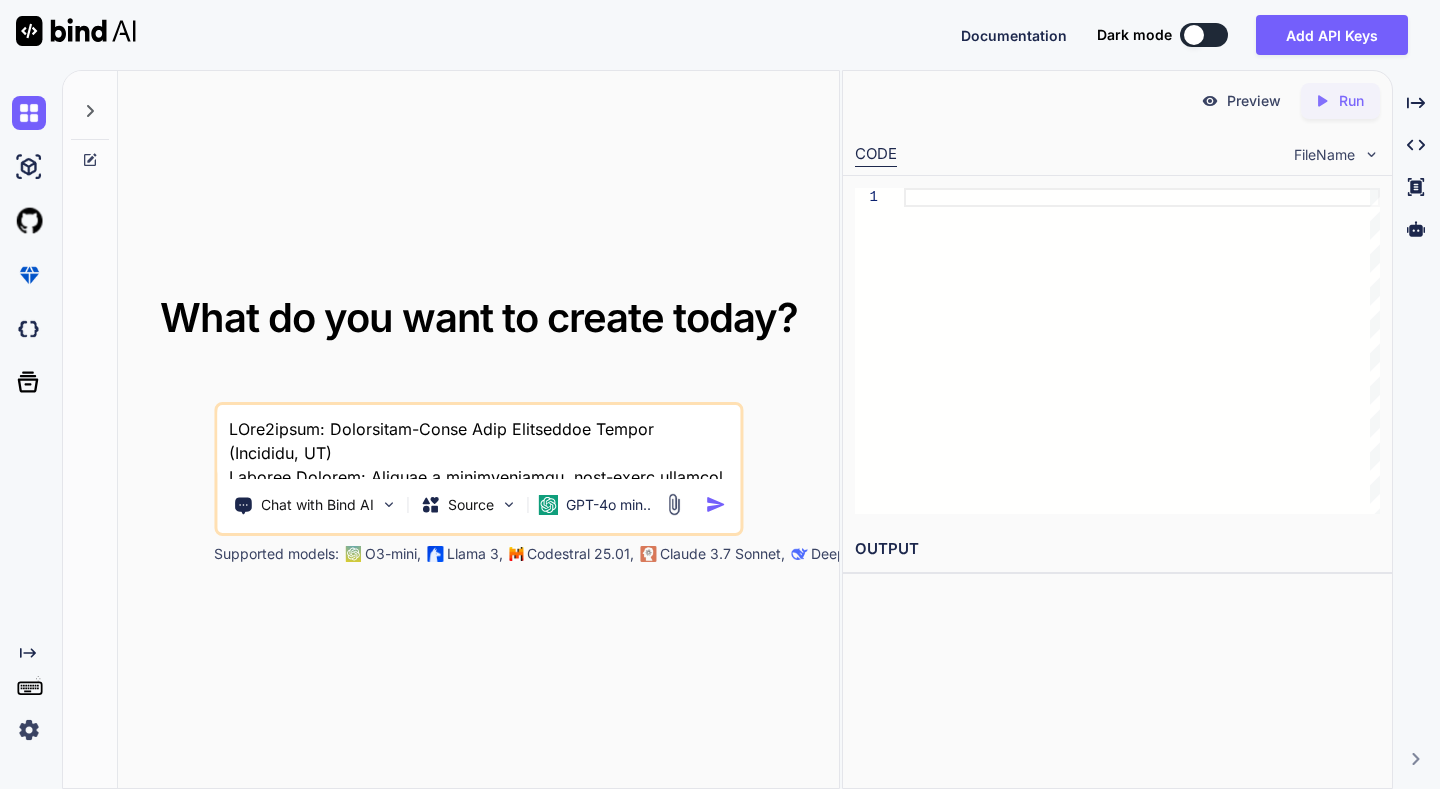 scroll, scrollTop: 4419, scrollLeft: 0, axis: vertical 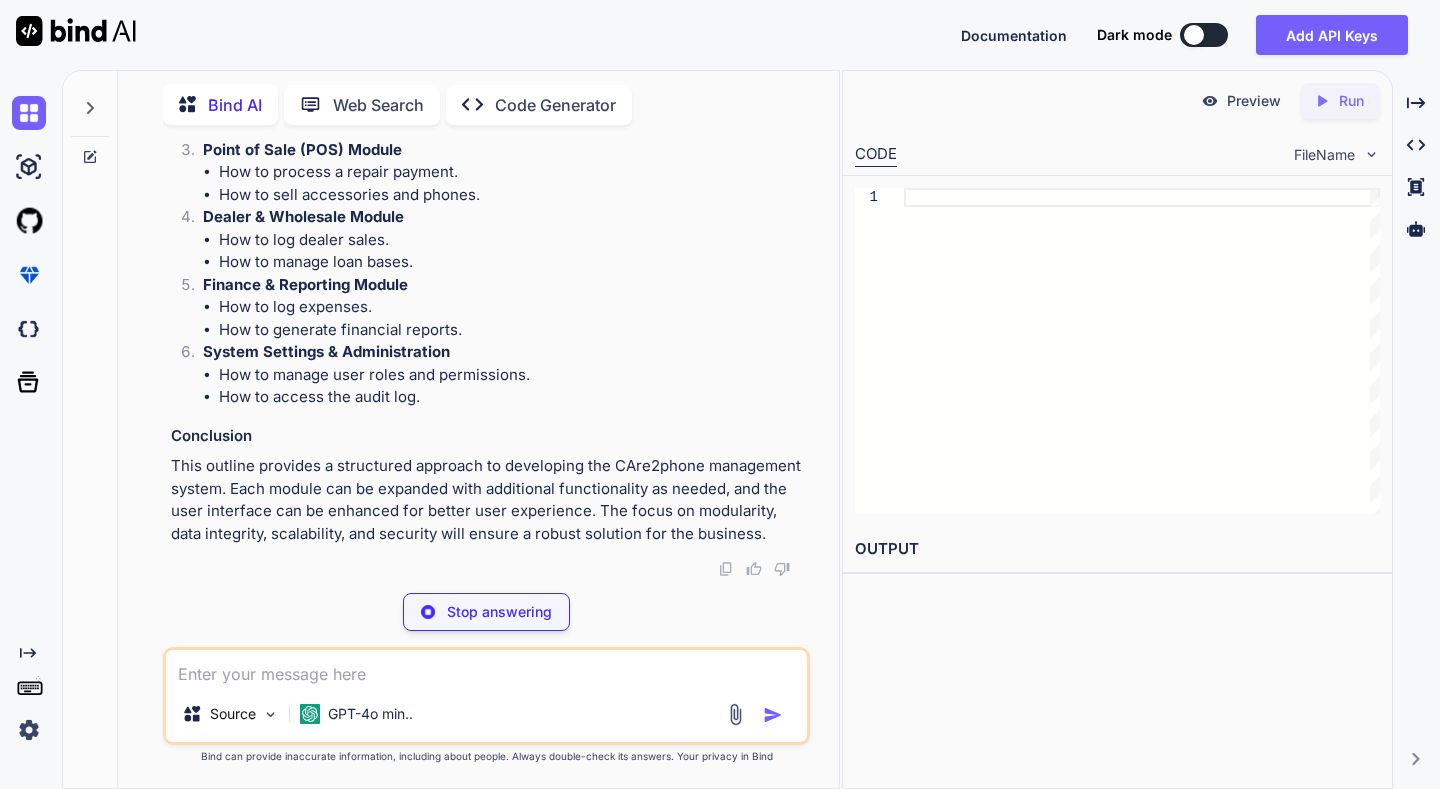 type on "x" 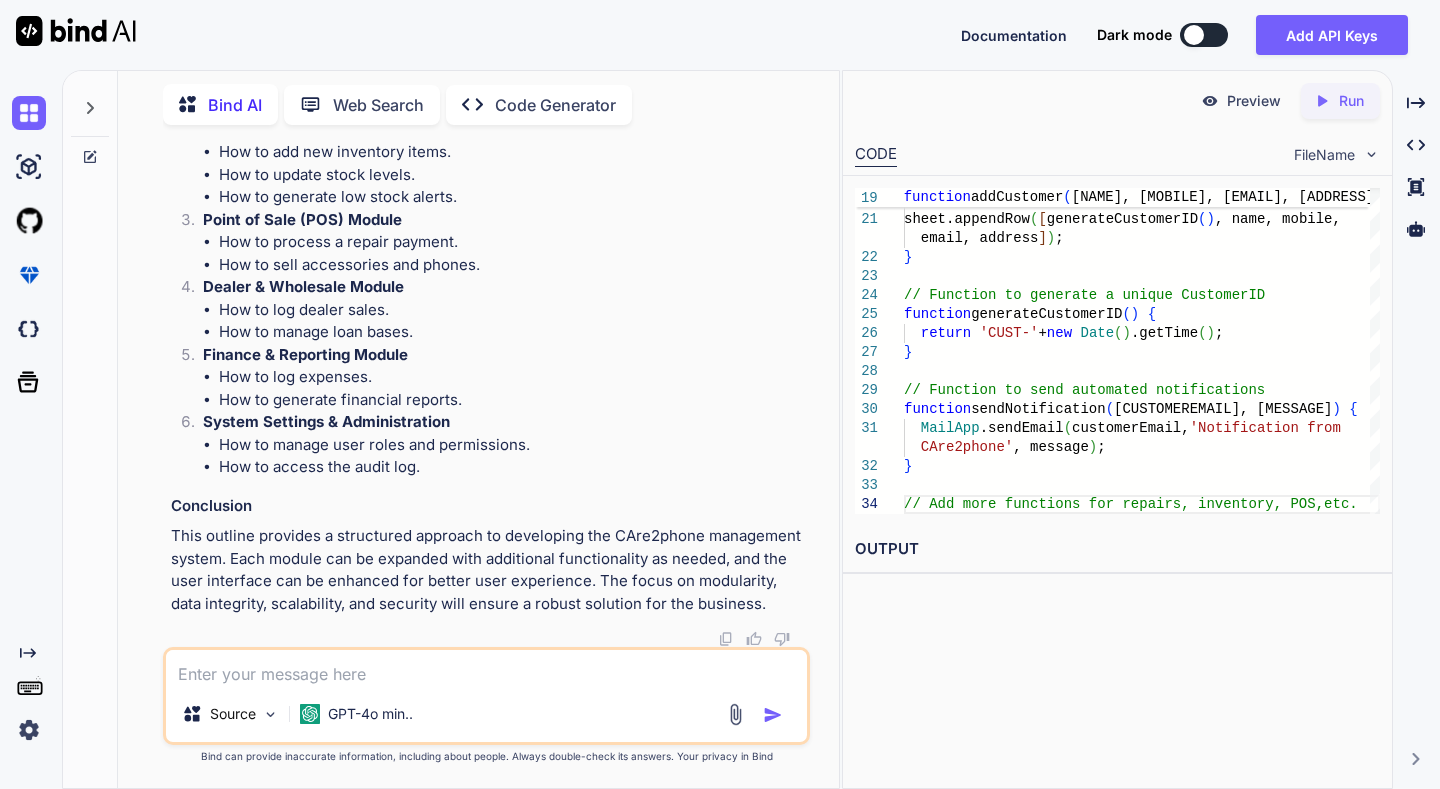 click on "Preview" at bounding box center (1254, 101) 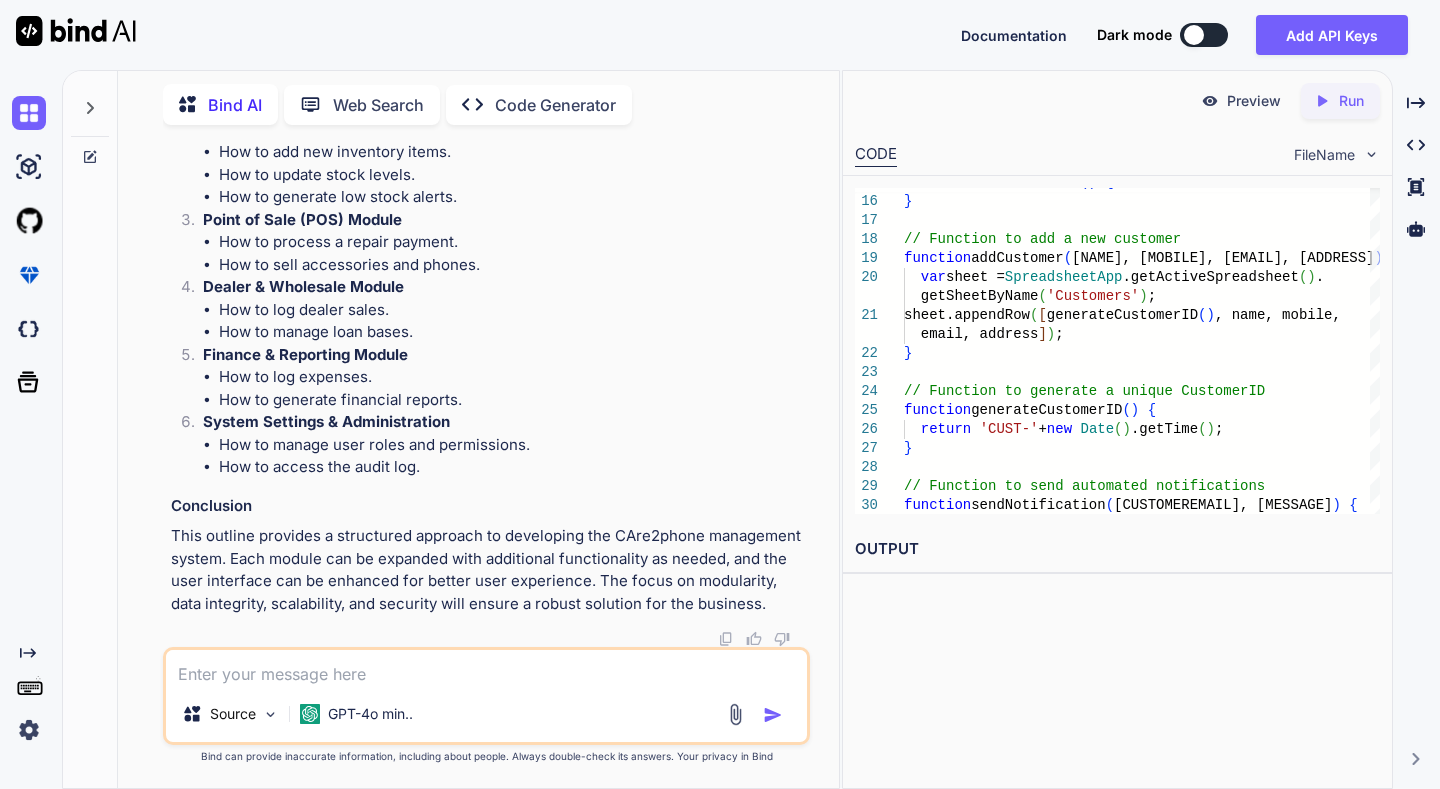 click at bounding box center (486, 668) 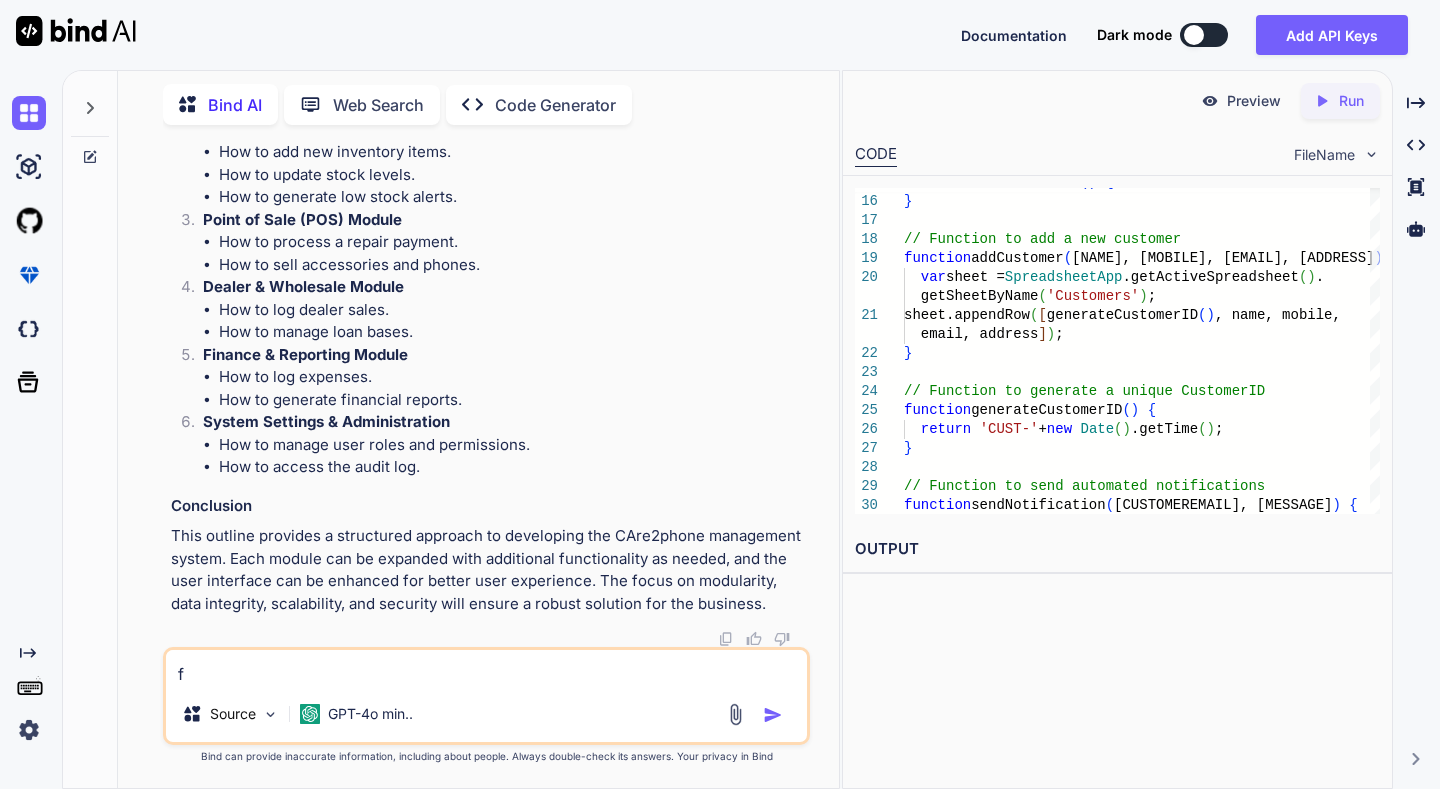 type on "x" 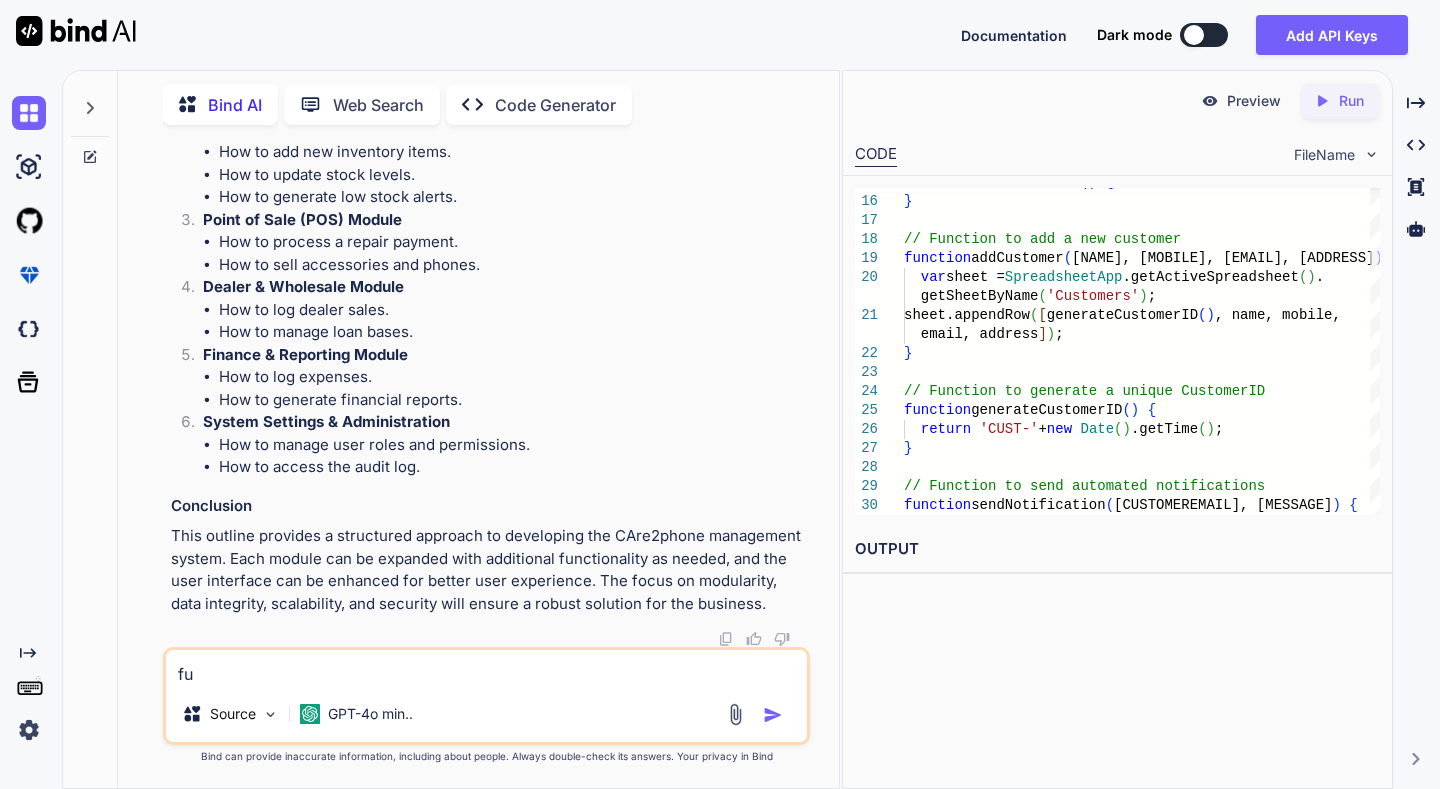 type on "x" 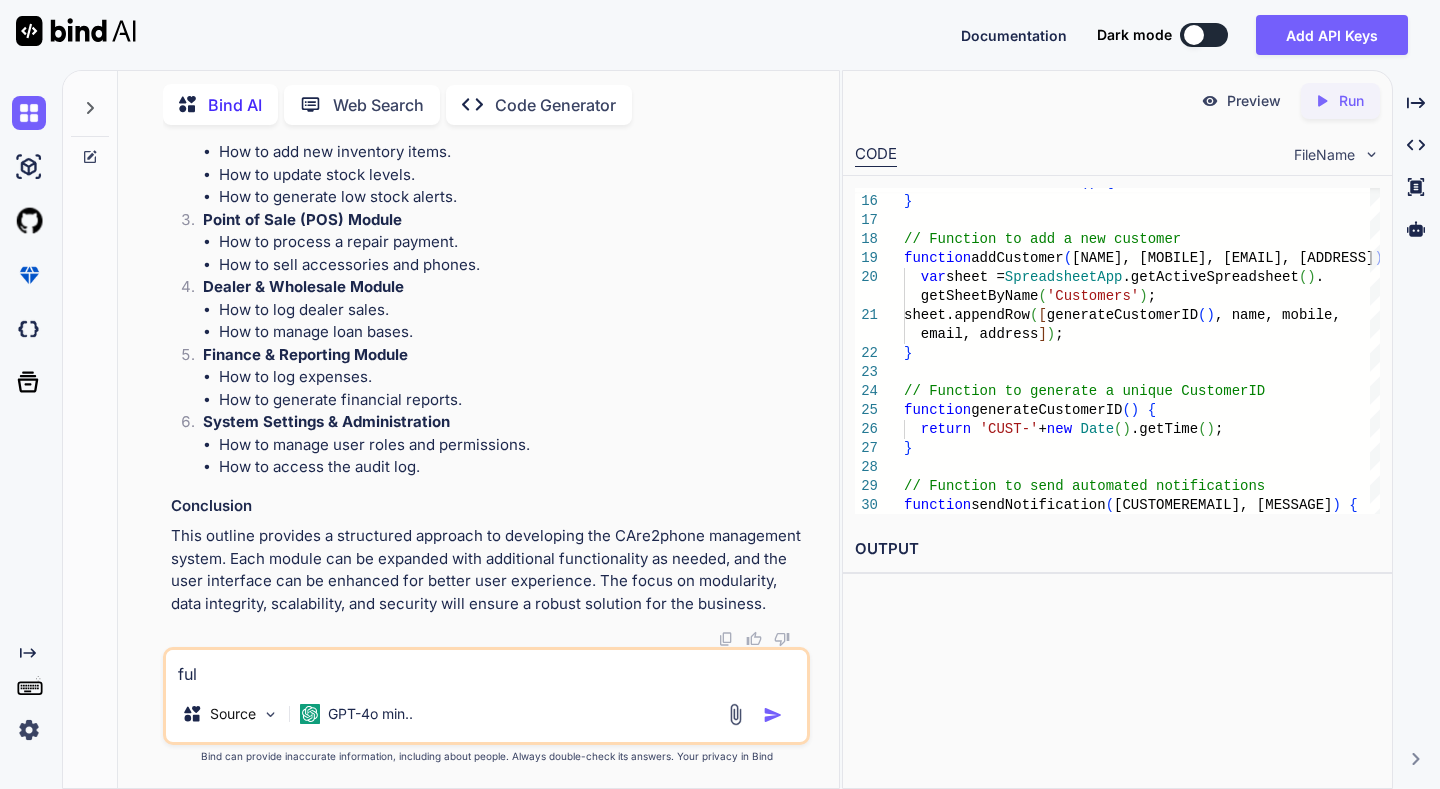 type on "x" 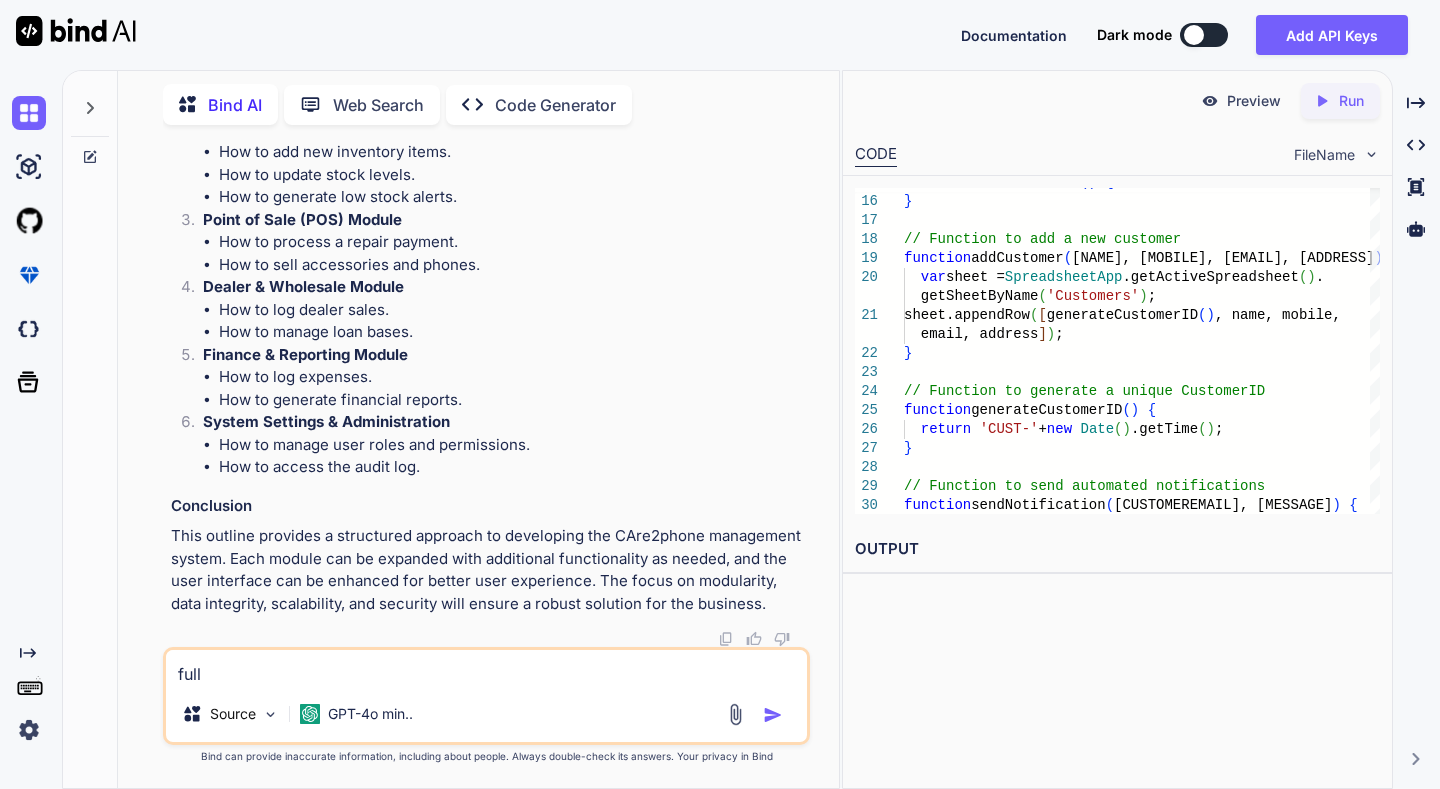 type on "x" 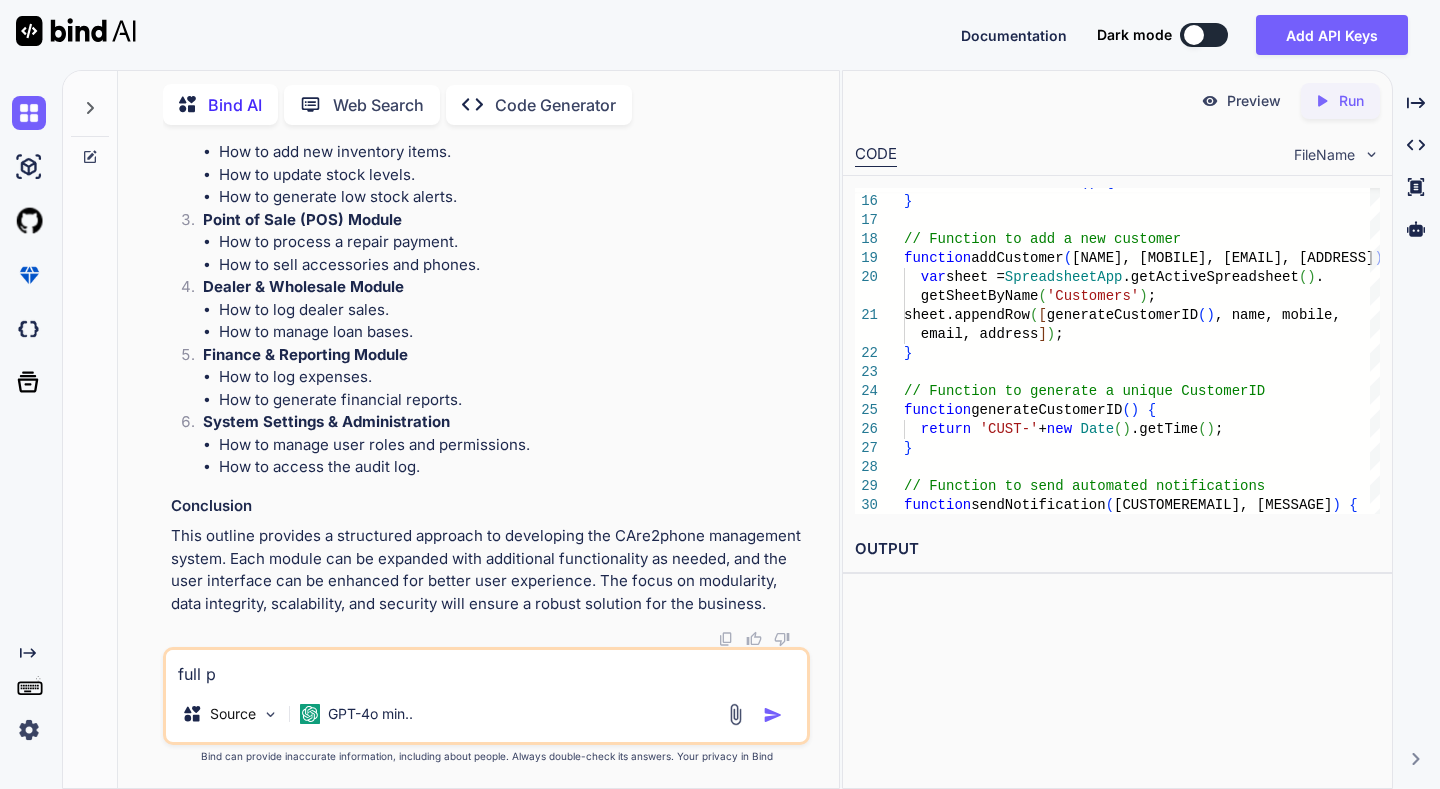type on "x" 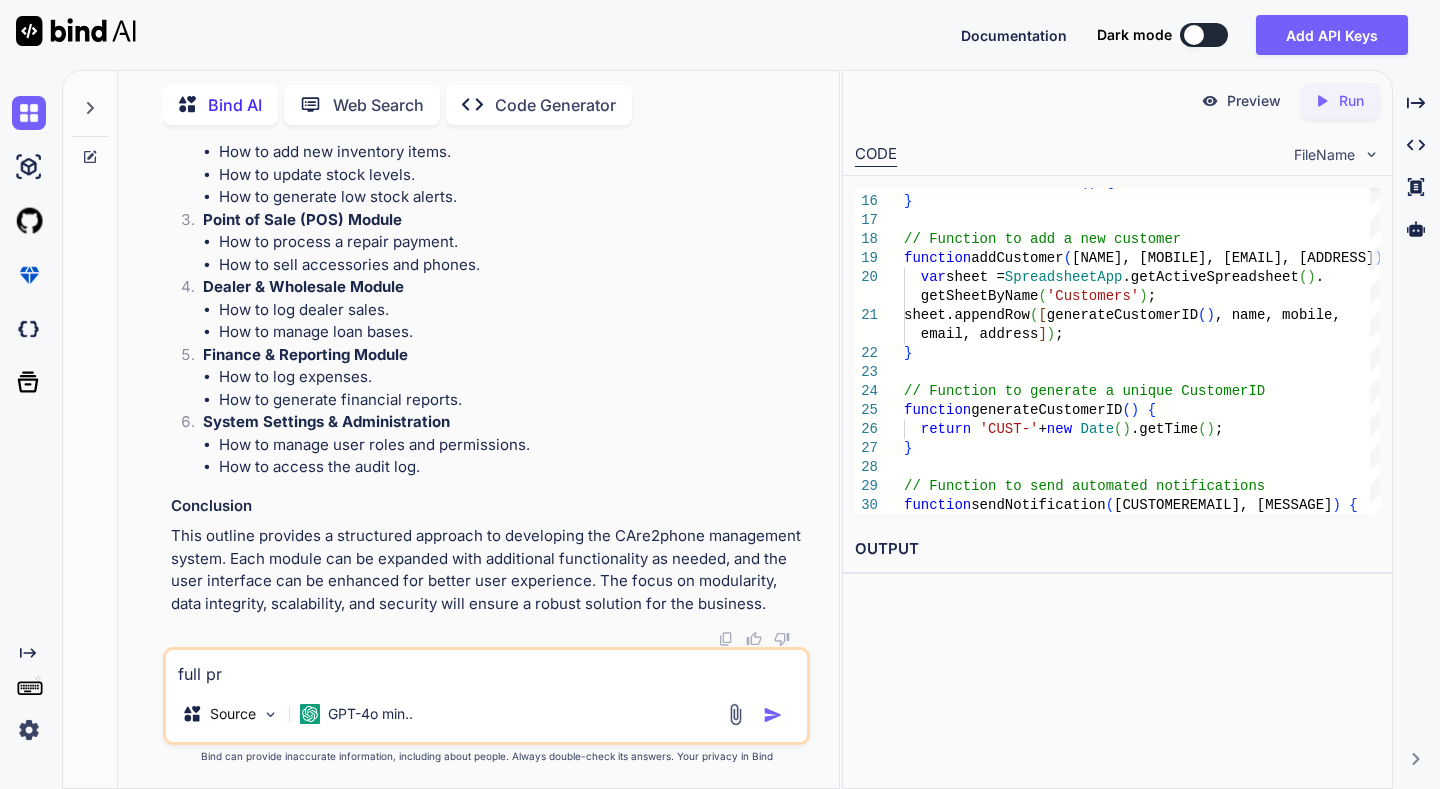 type on "x" 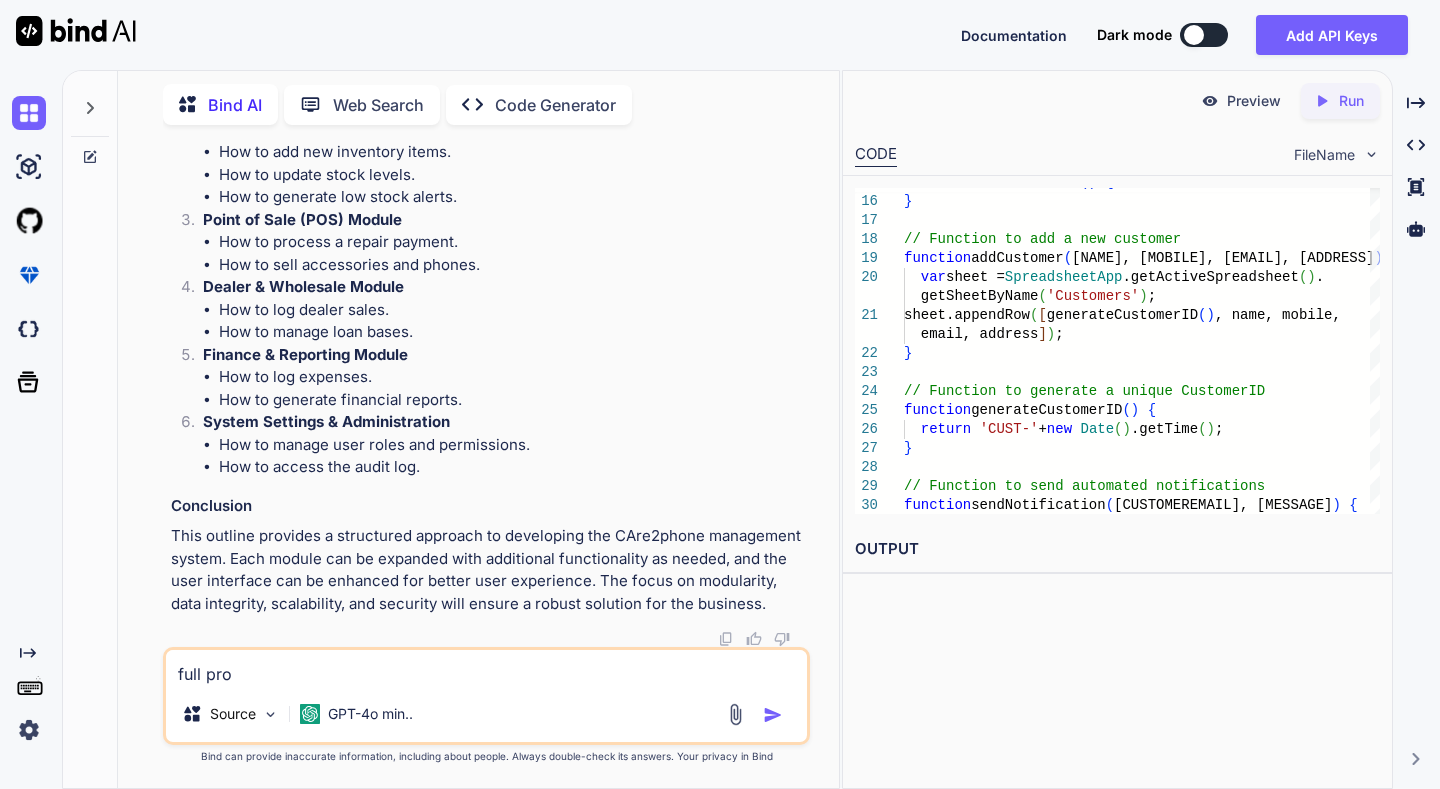 type on "x" 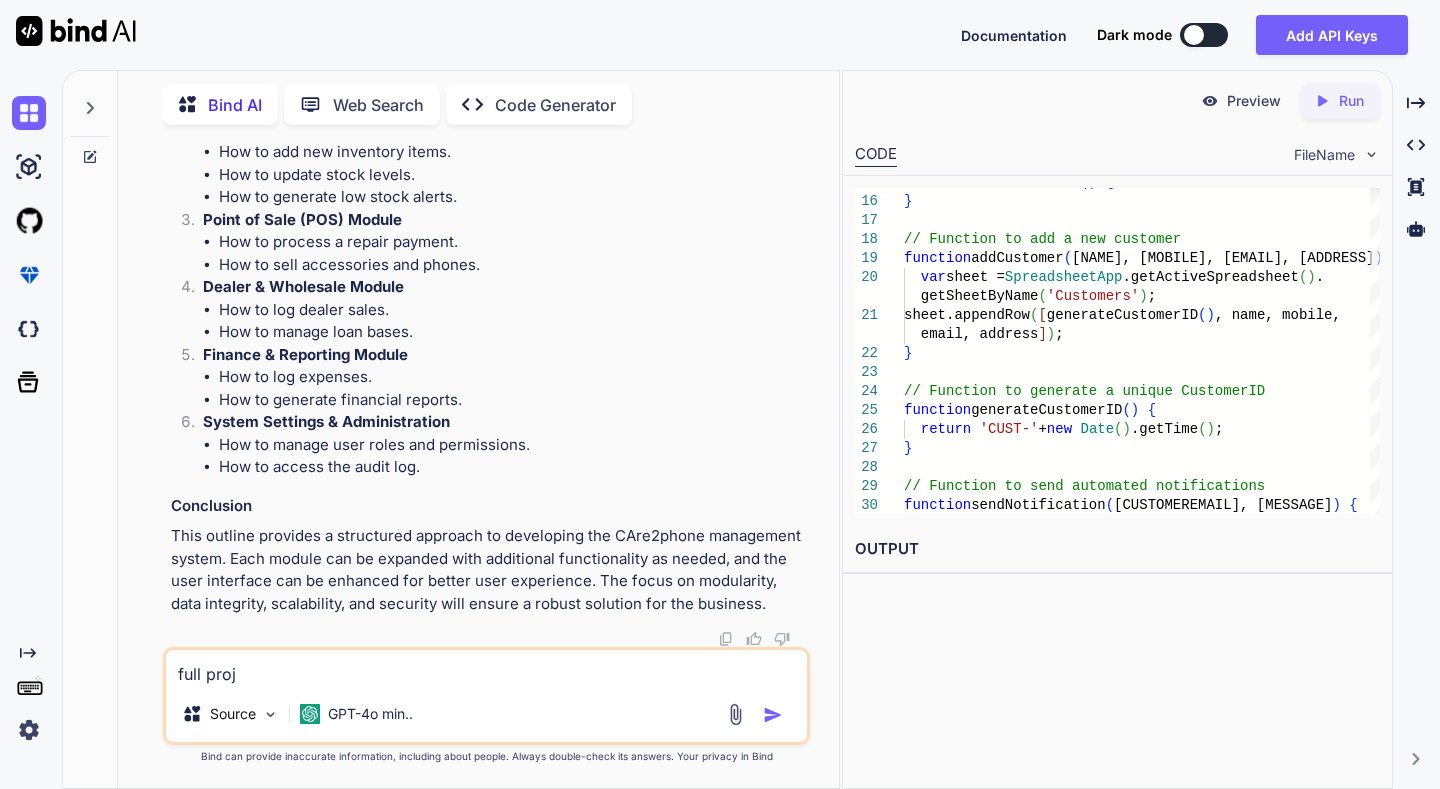 type on "x" 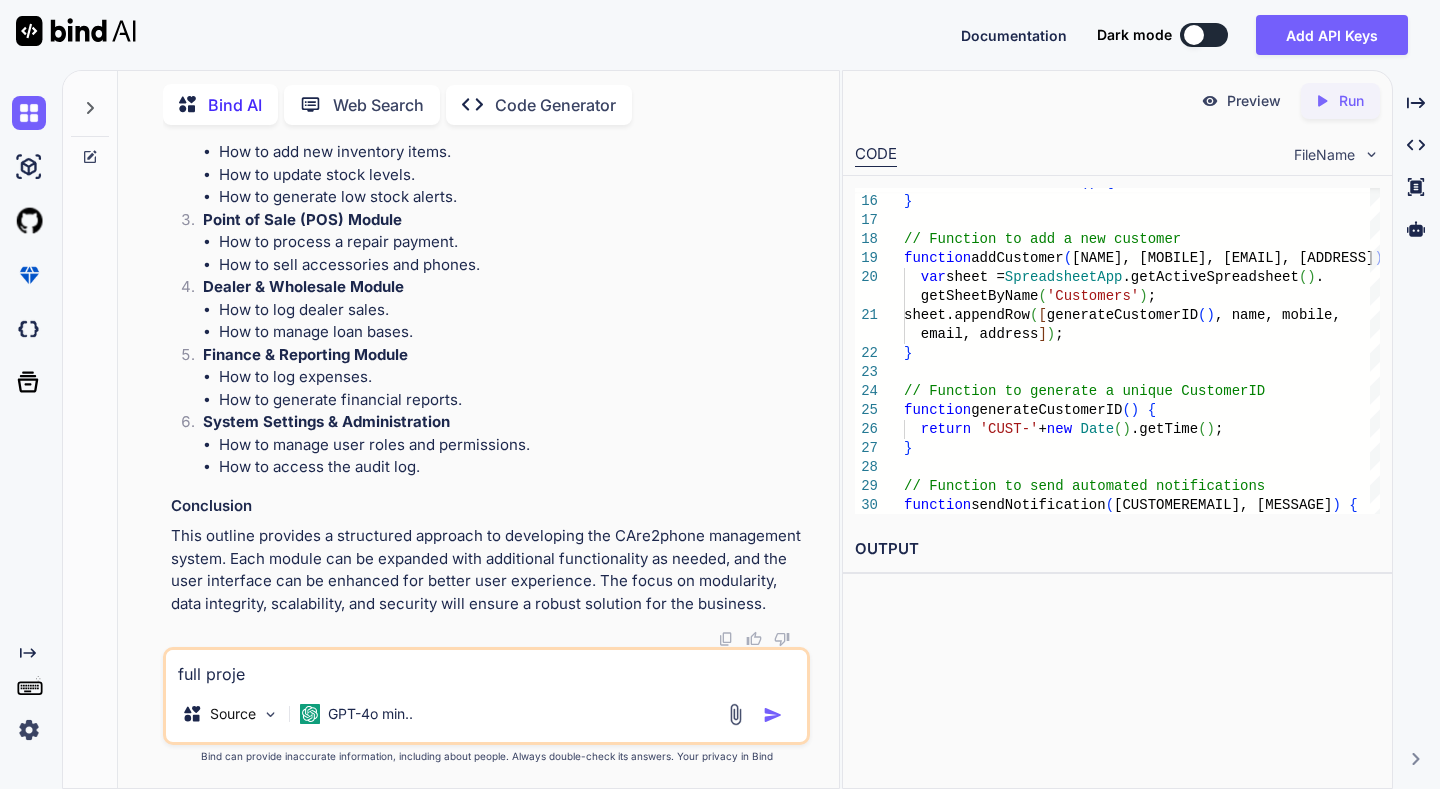 type on "x" 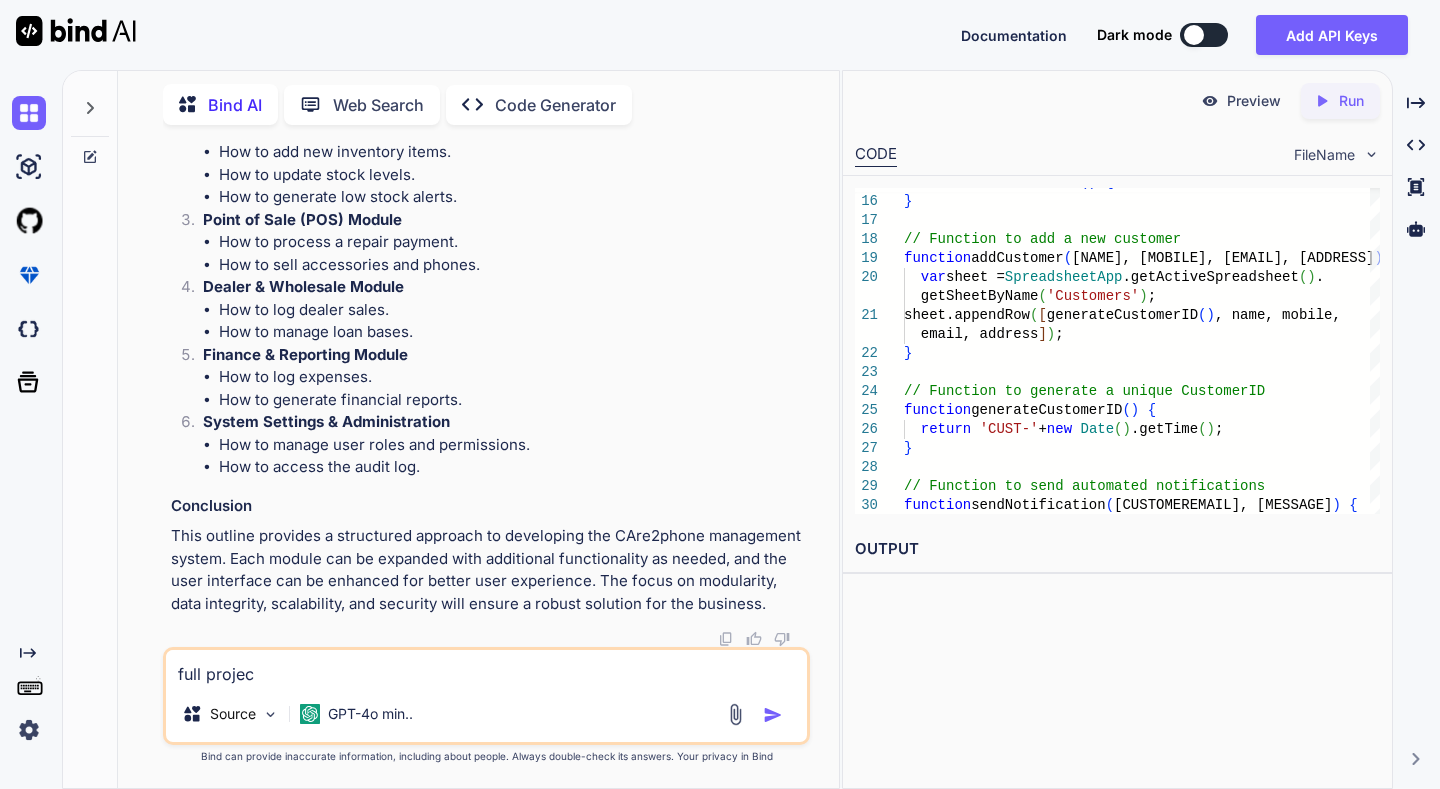 type on "x" 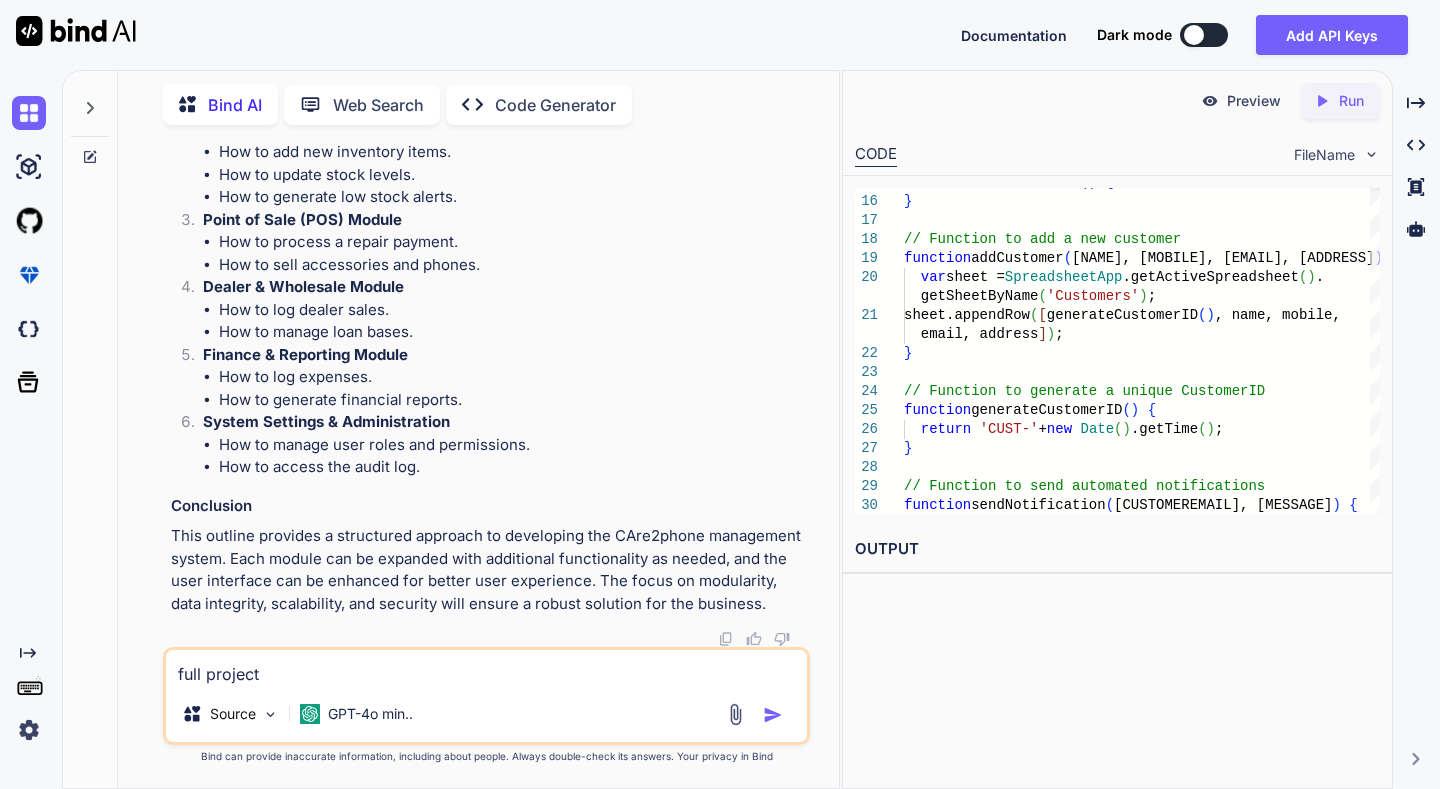 type on "x" 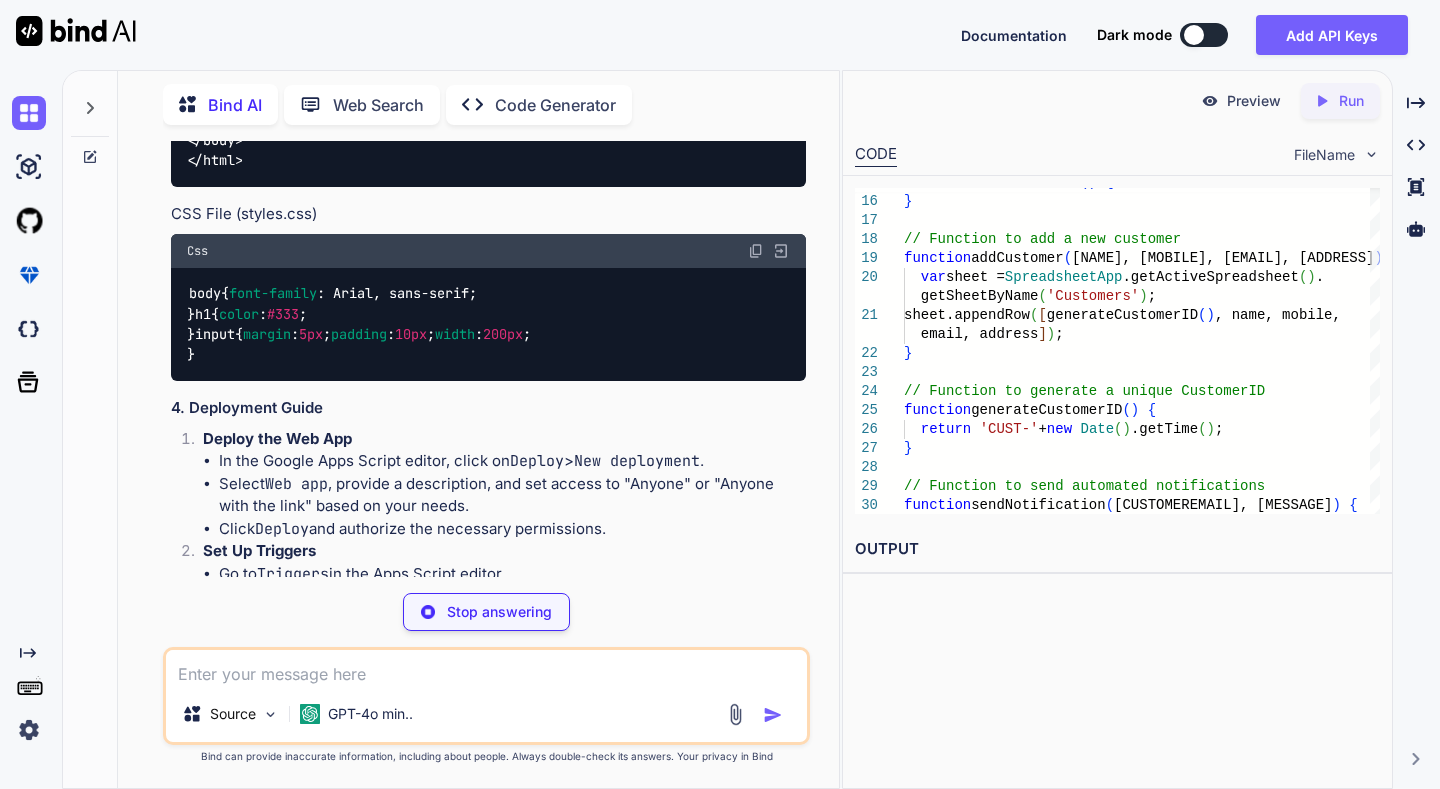scroll, scrollTop: 7373, scrollLeft: 0, axis: vertical 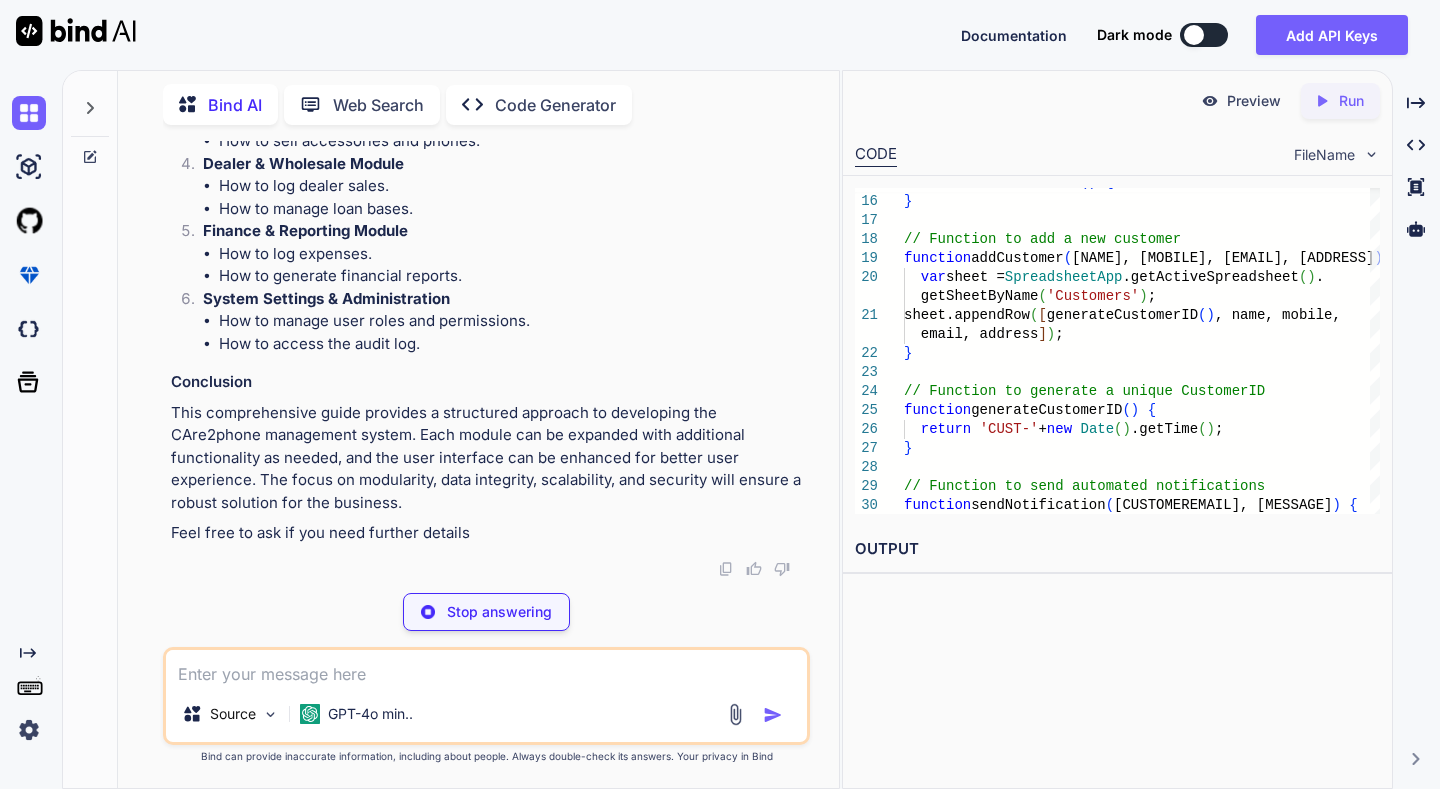 type on "x" 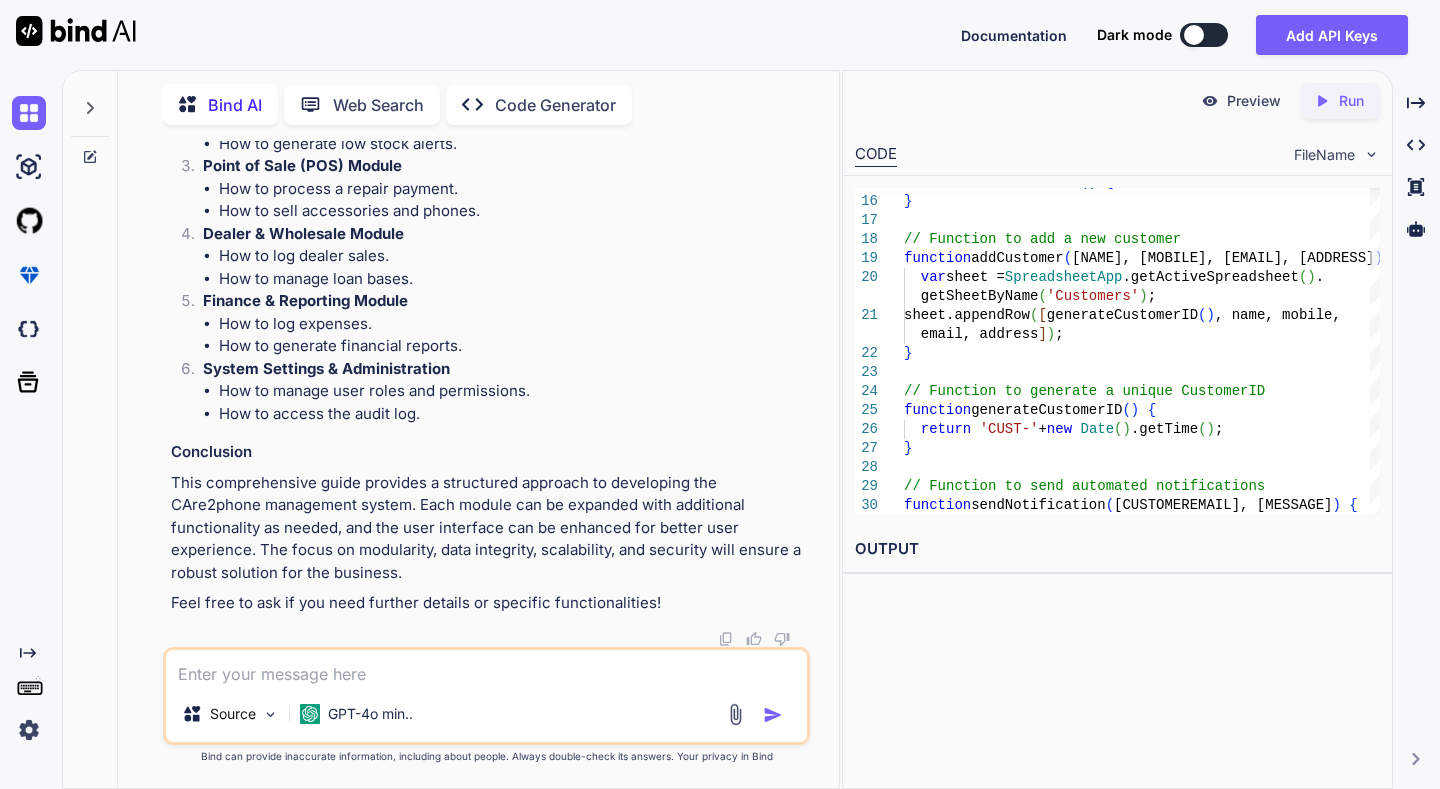 scroll, scrollTop: 9738, scrollLeft: 0, axis: vertical 